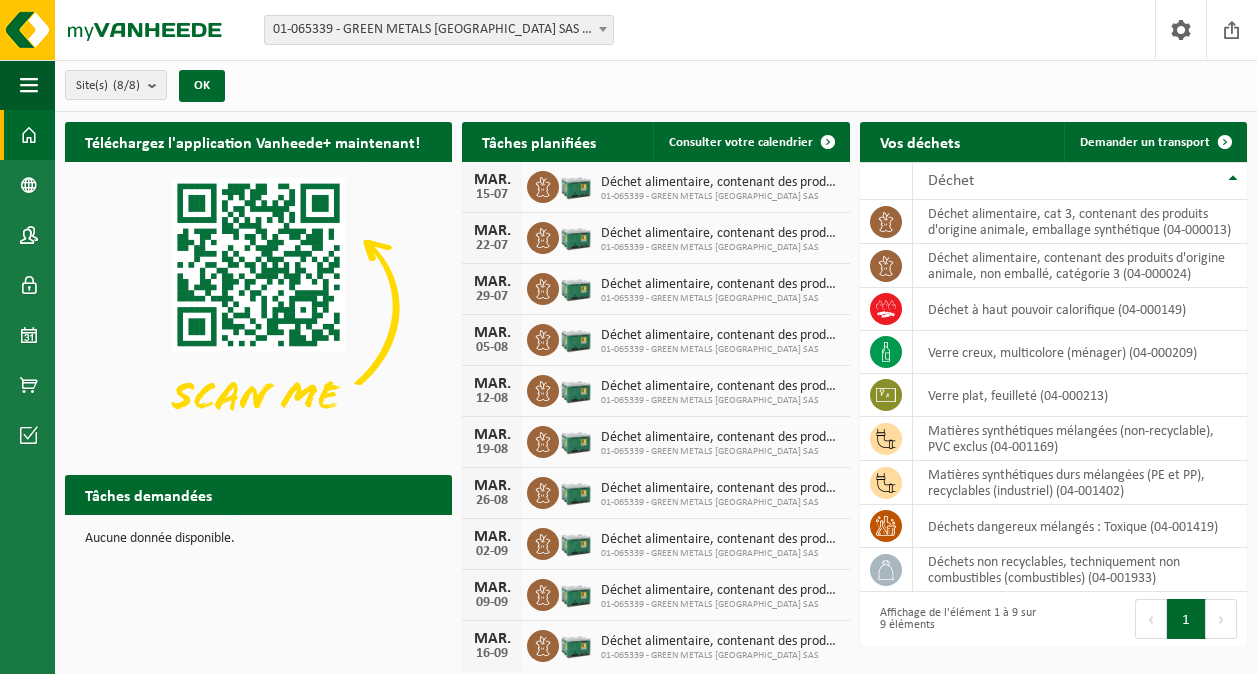 scroll, scrollTop: 0, scrollLeft: 0, axis: both 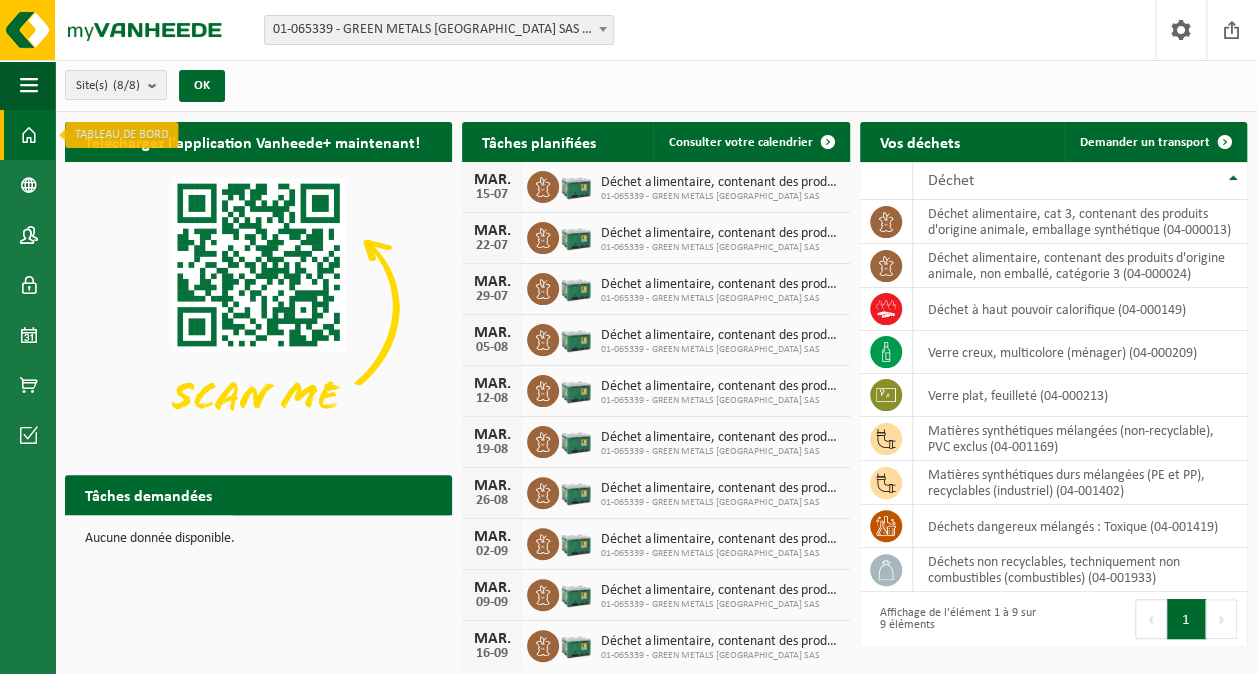 click at bounding box center (29, 135) 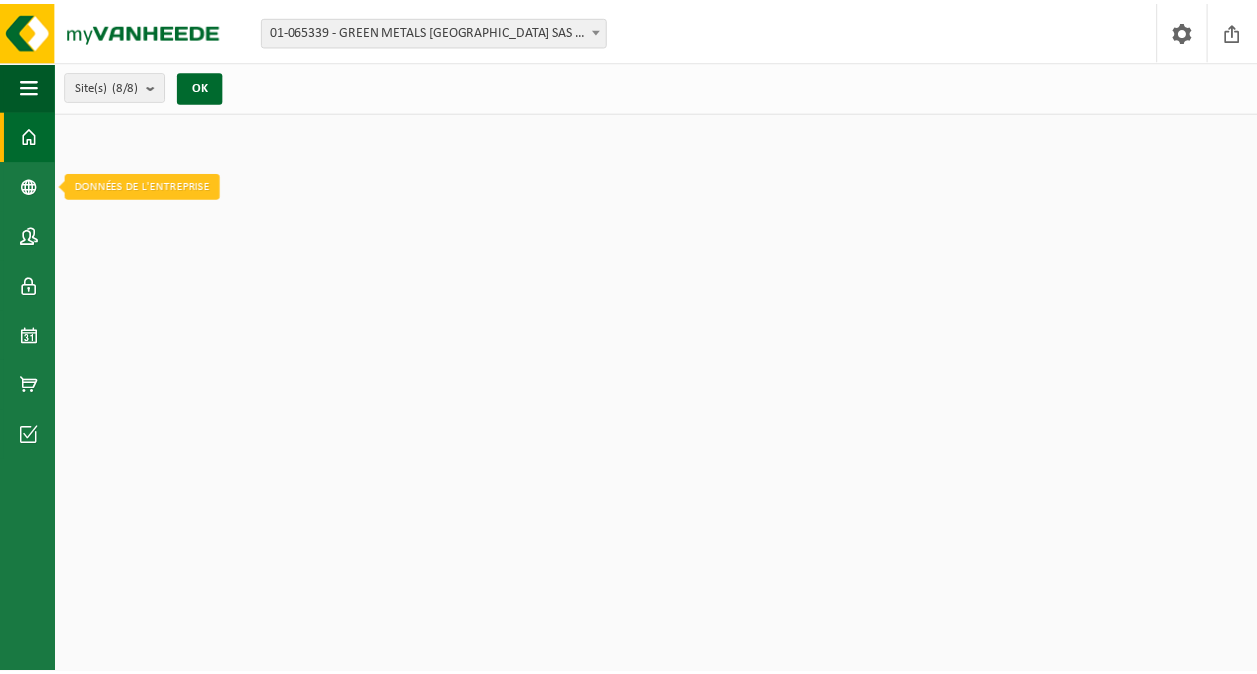 scroll, scrollTop: 0, scrollLeft: 0, axis: both 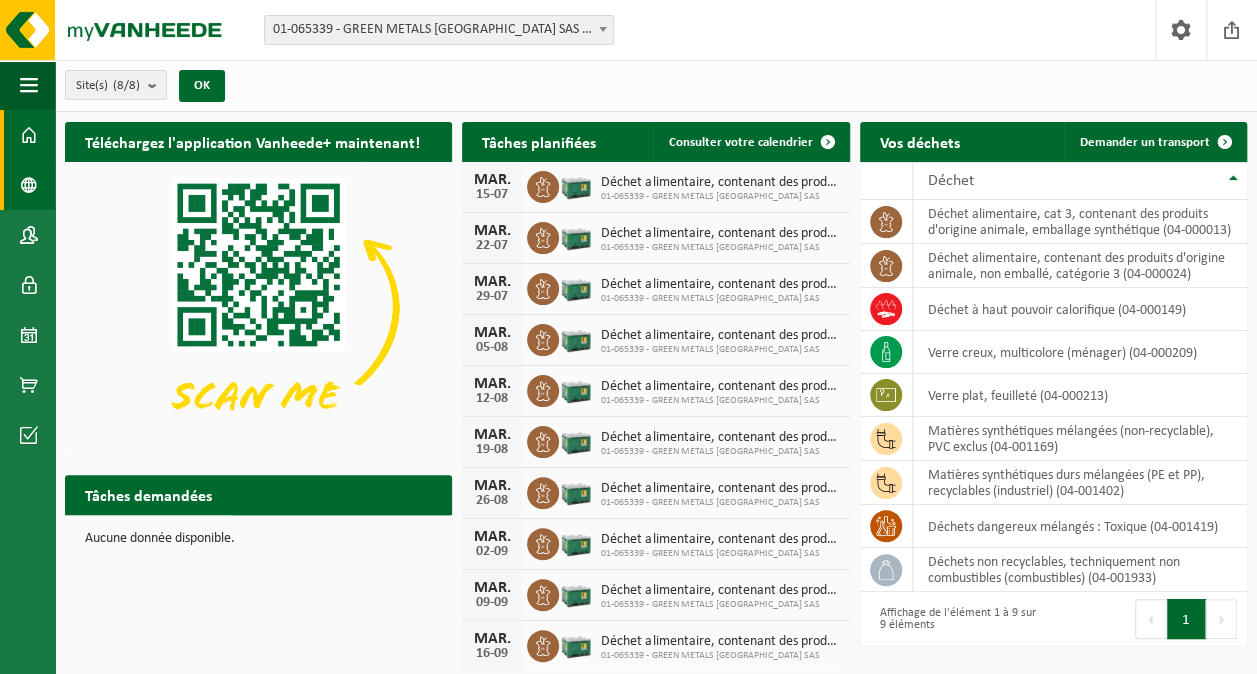 click at bounding box center (29, 185) 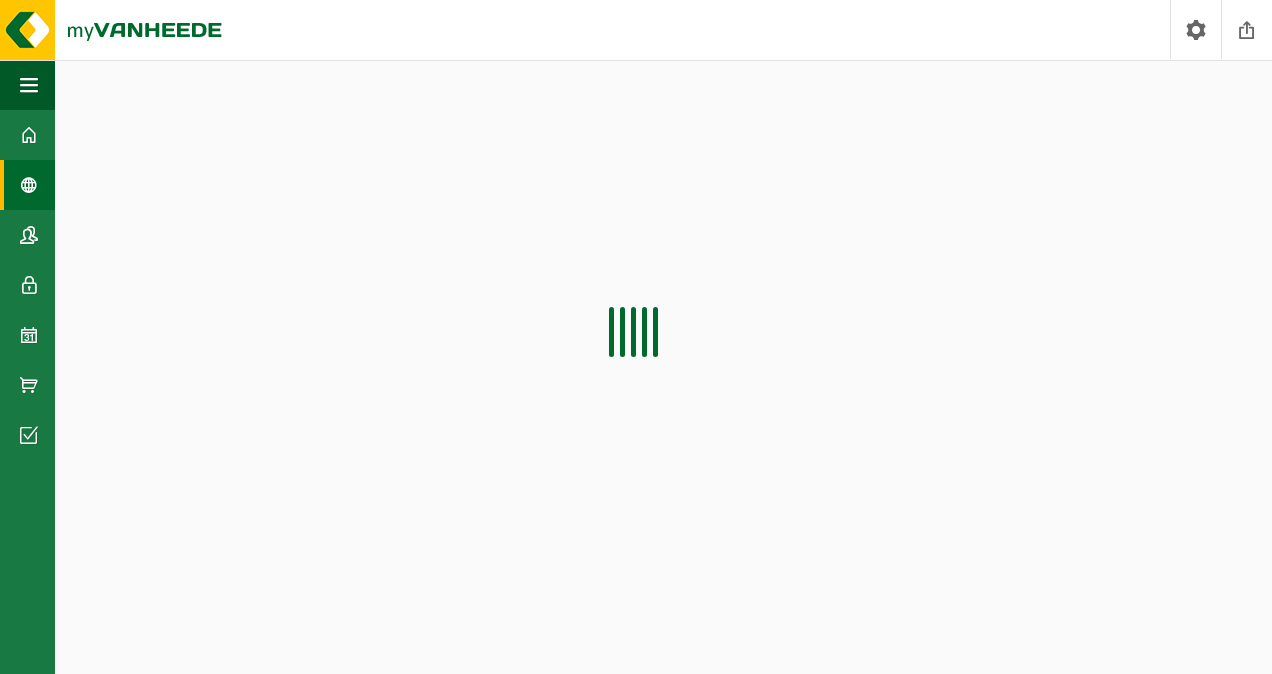 scroll, scrollTop: 0, scrollLeft: 0, axis: both 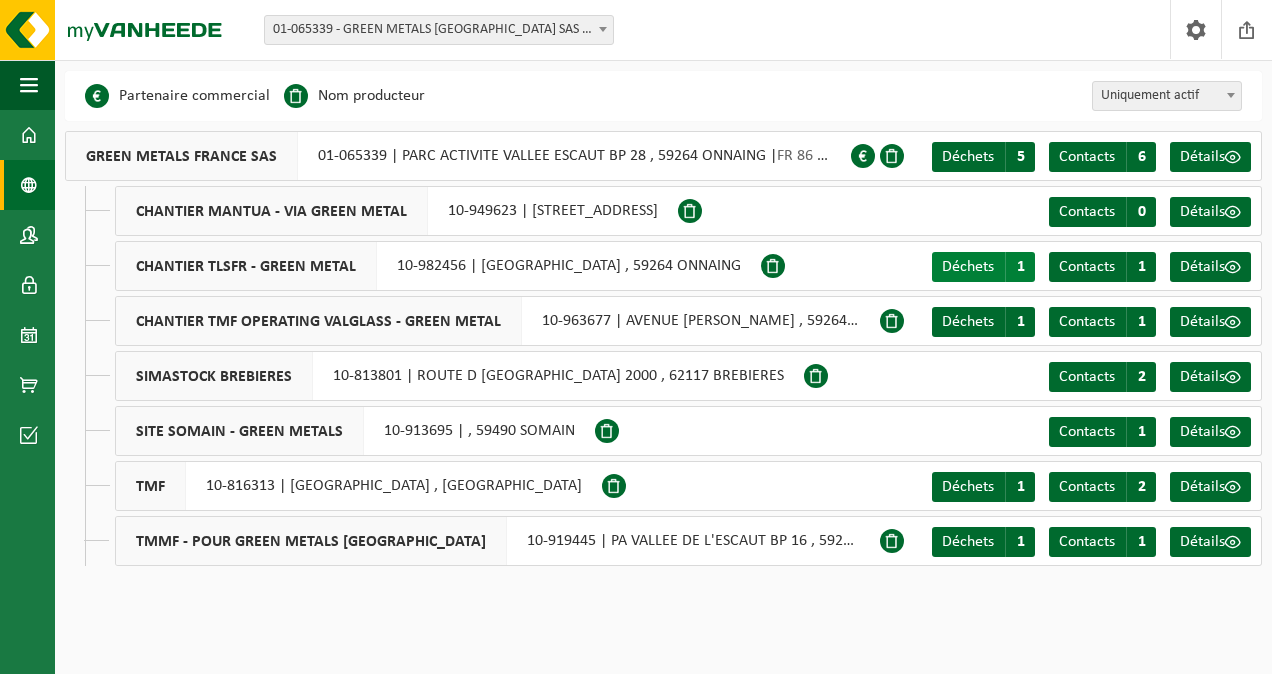 click on "Déchets" at bounding box center [968, 267] 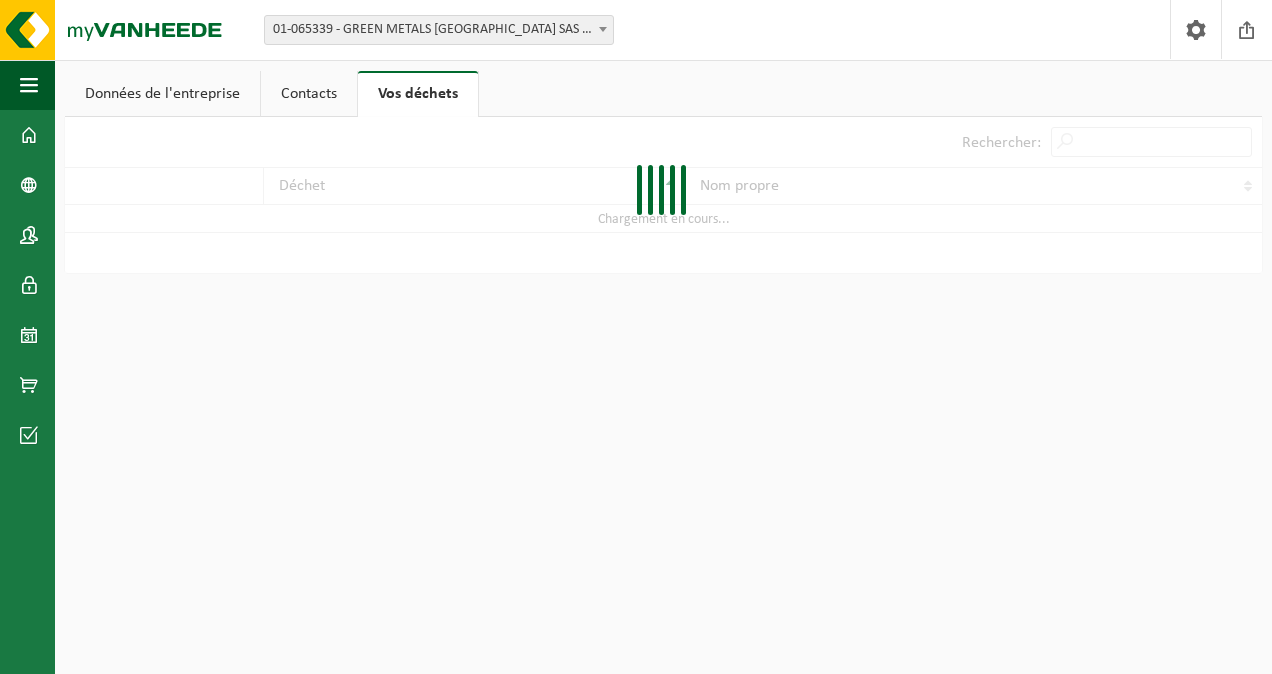 scroll, scrollTop: 0, scrollLeft: 0, axis: both 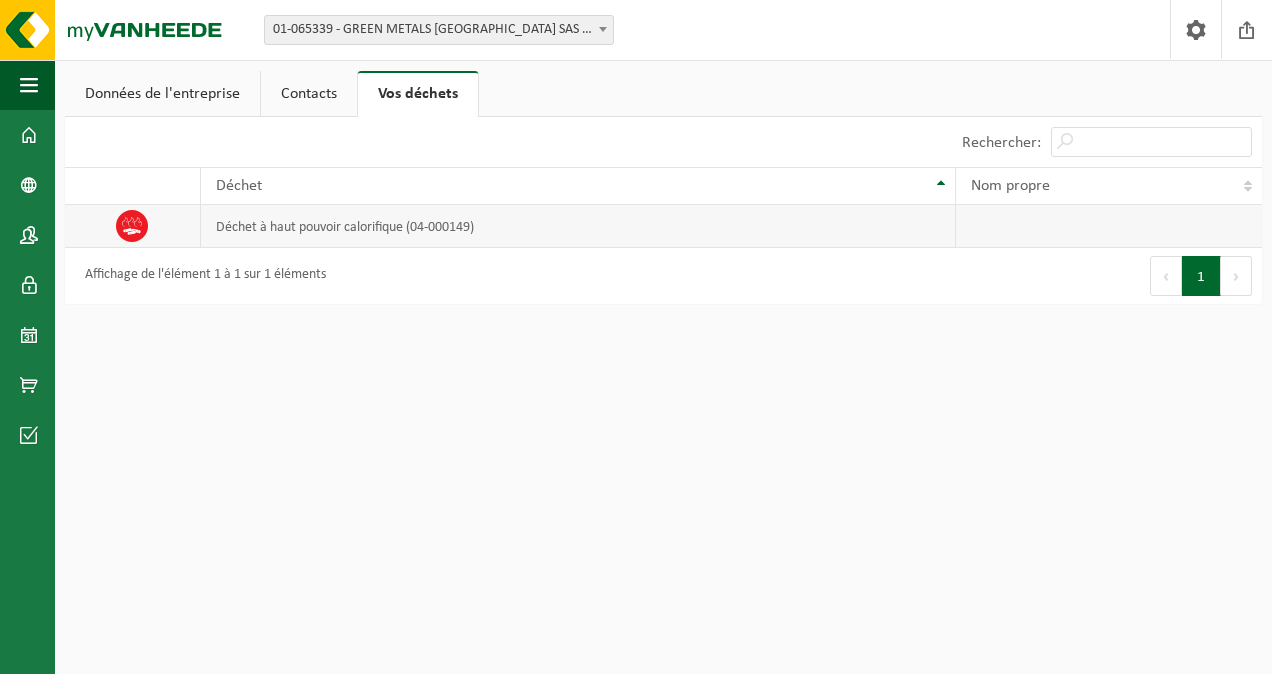 click on "déchet à haut pouvoir calorifique
(04-000149)" at bounding box center [578, 226] 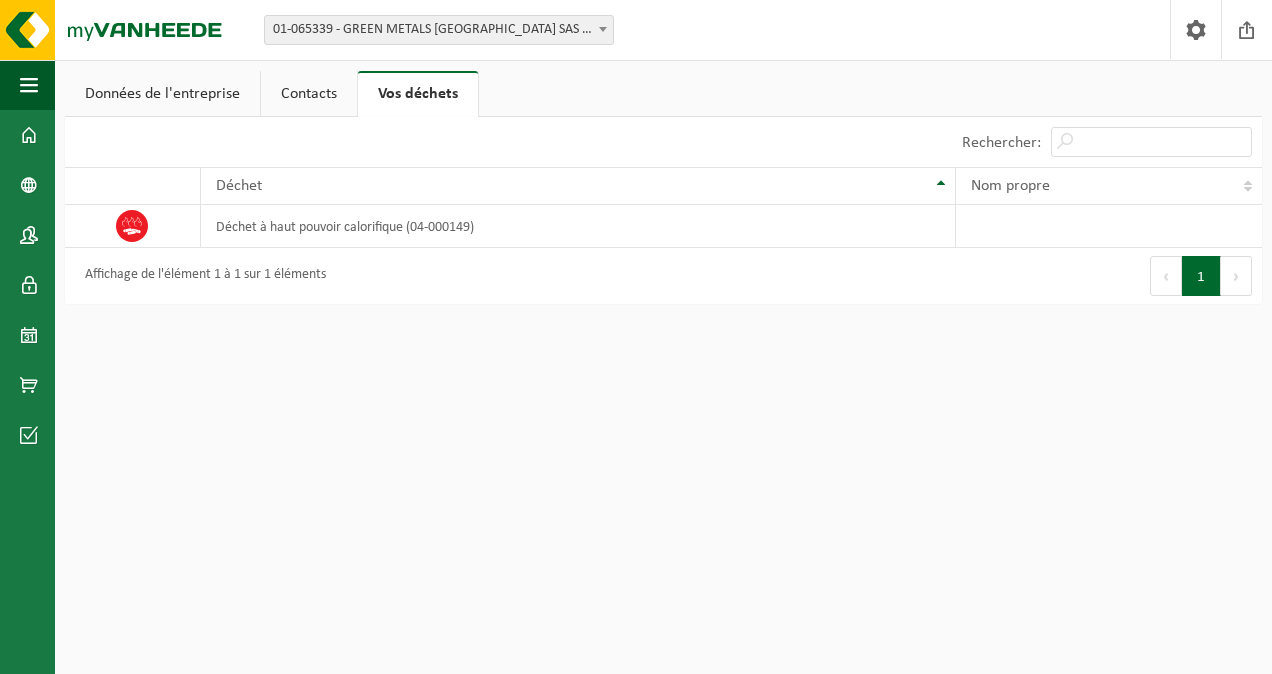 click on "Affichage de l'élément 1 à 1 sur 1 éléments" at bounding box center (200, 276) 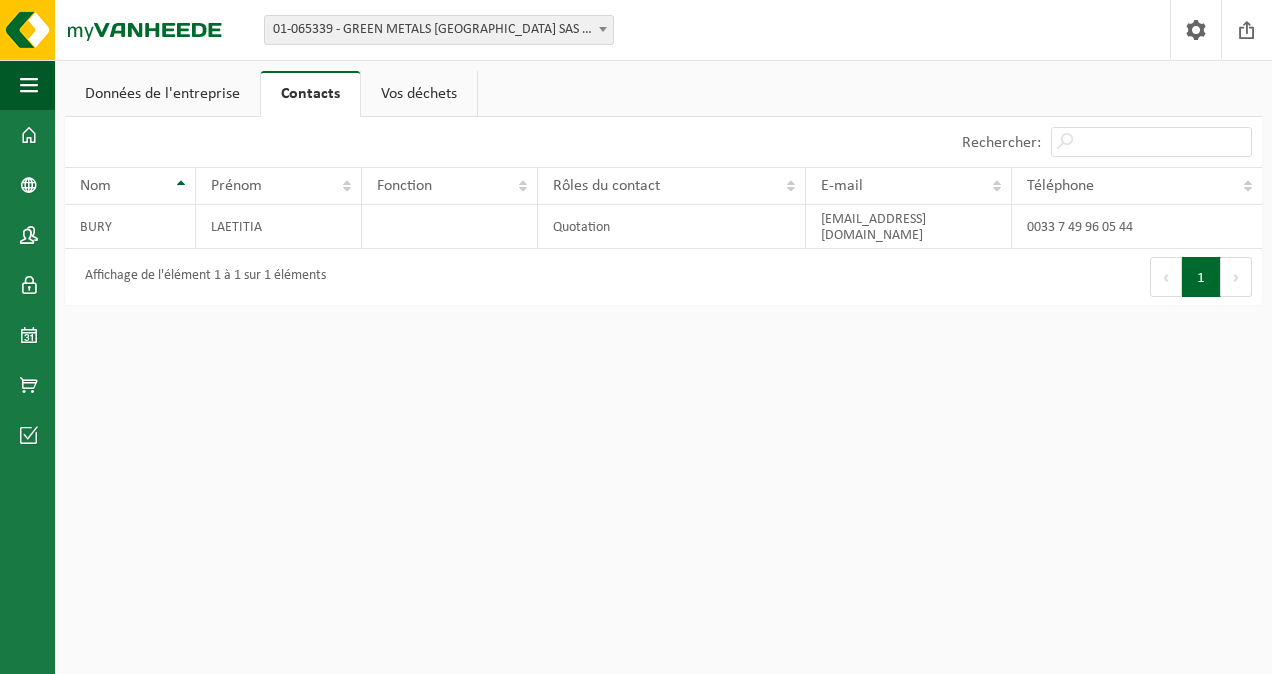 click on "Données de l'entreprise" at bounding box center (162, 94) 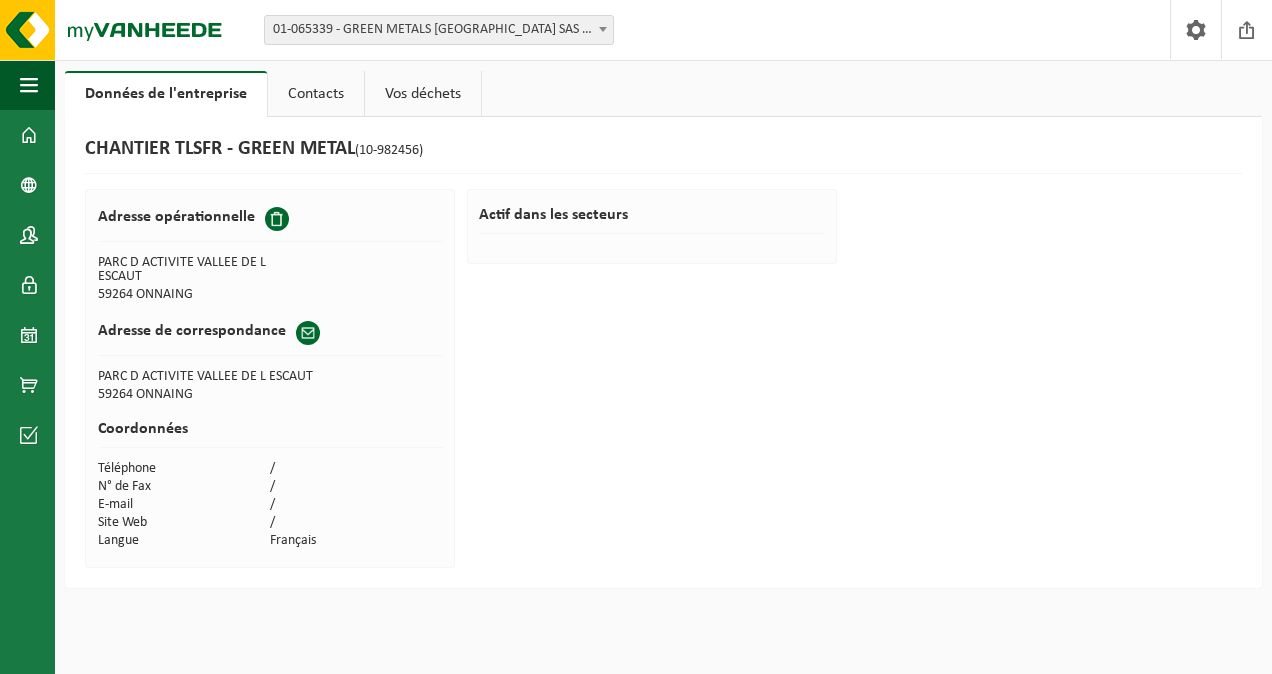 click on "Contacts" at bounding box center (316, 94) 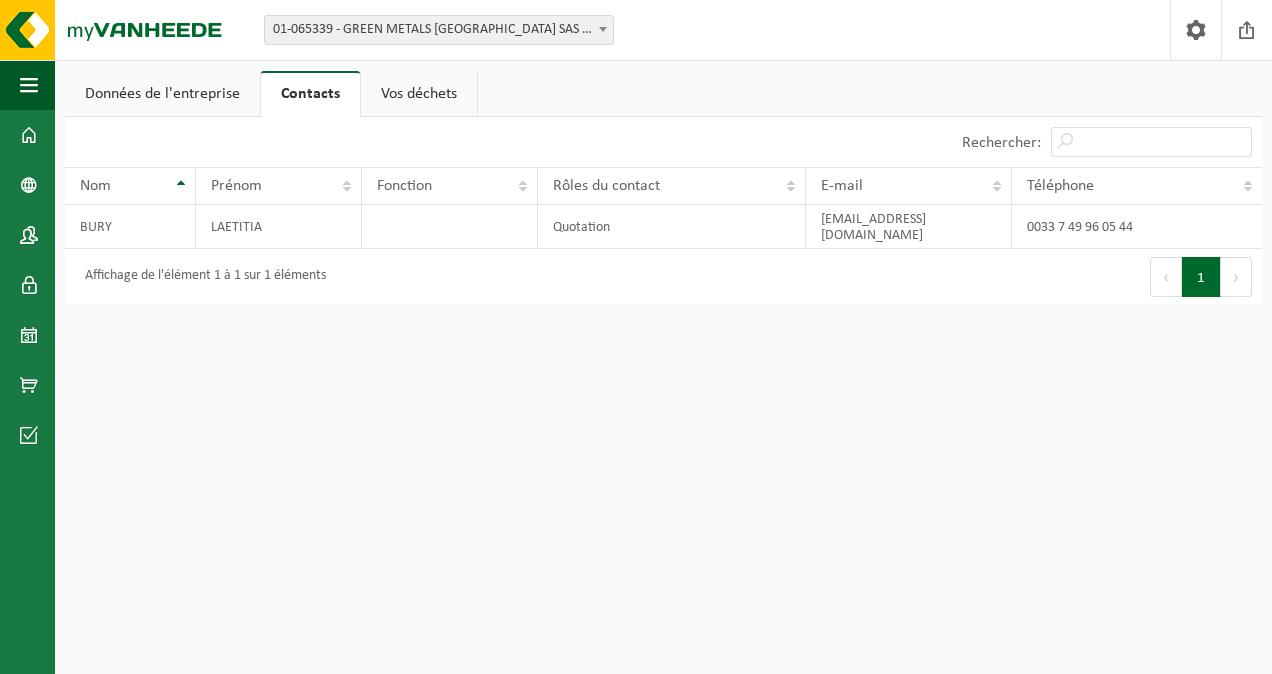 click on "Vos déchets" at bounding box center [419, 94] 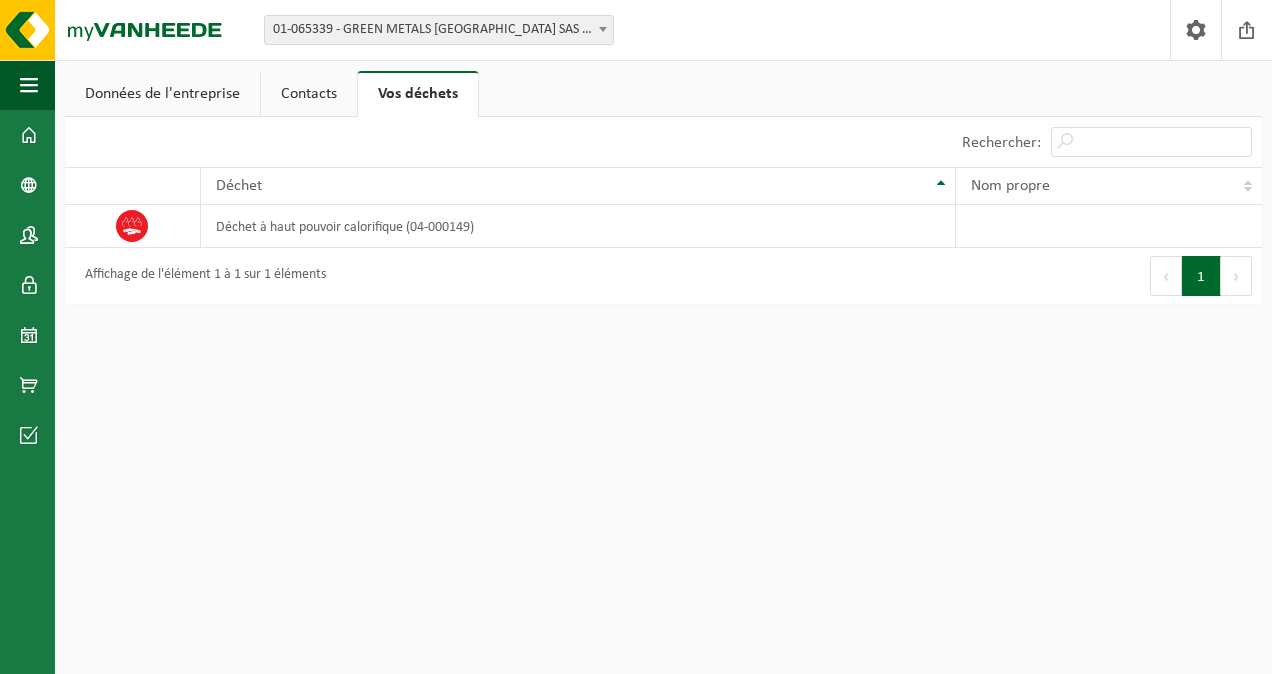 click on "Contacts" at bounding box center [309, 94] 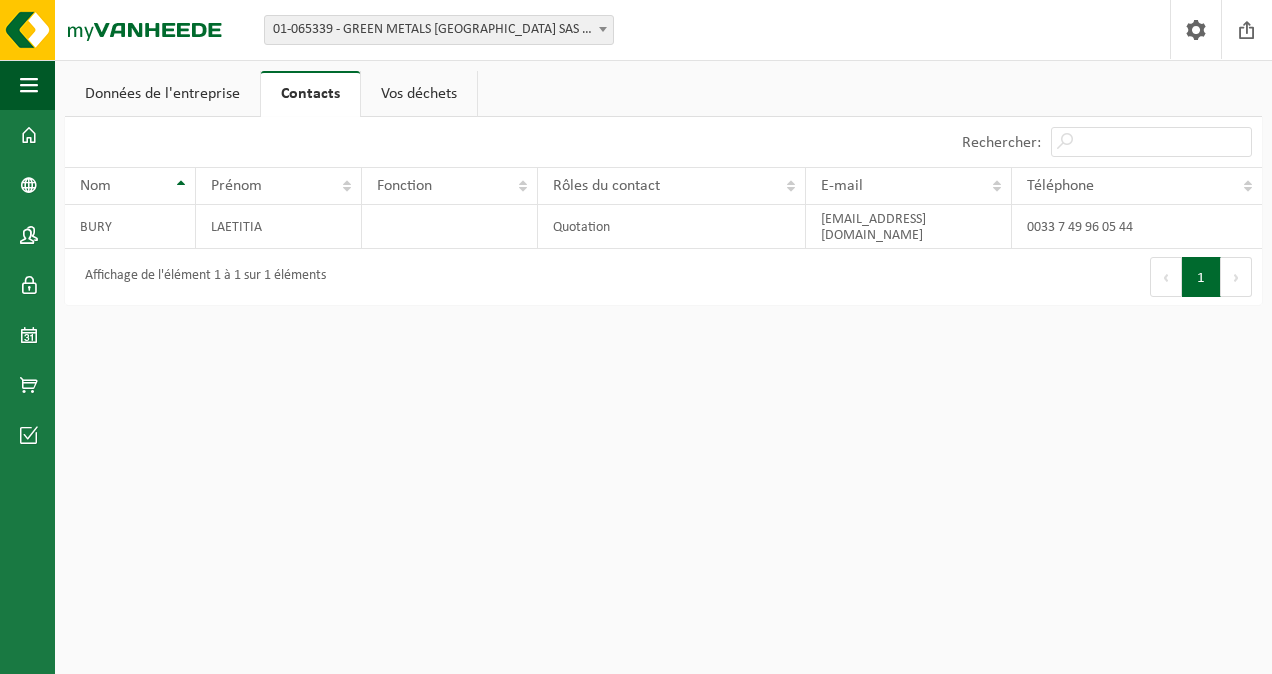 click on "Vos déchets" at bounding box center (419, 94) 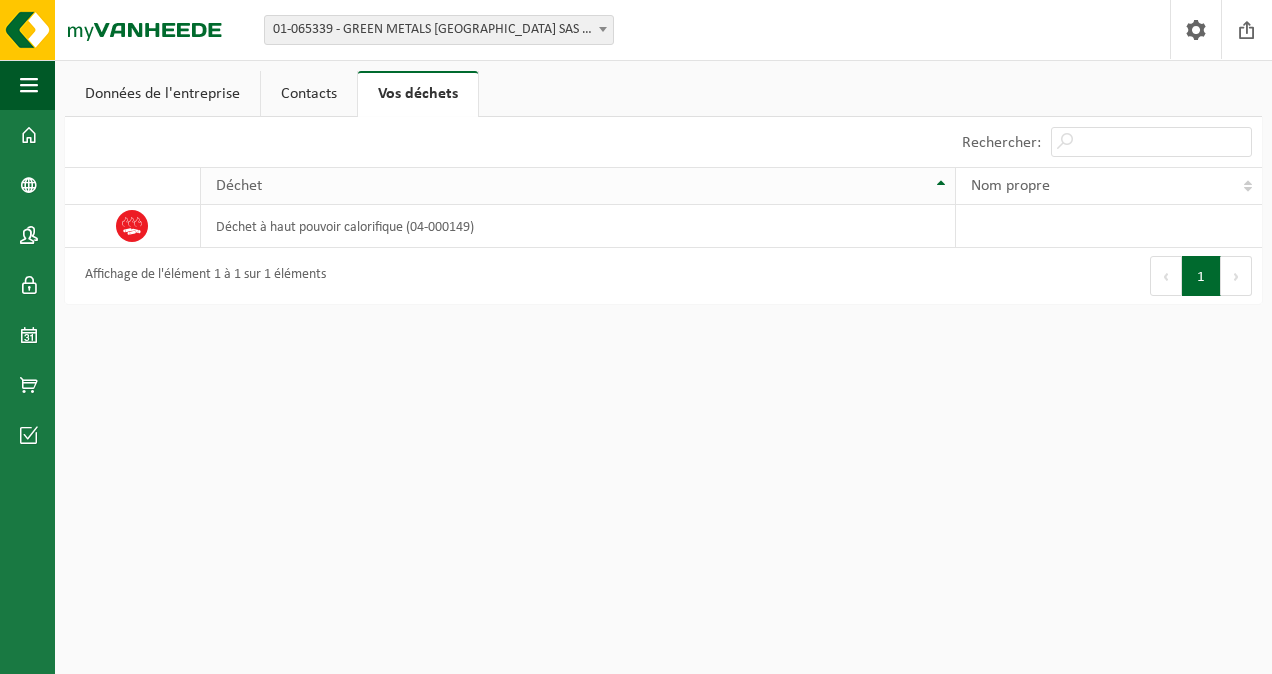 click on "Déchet" at bounding box center (578, 186) 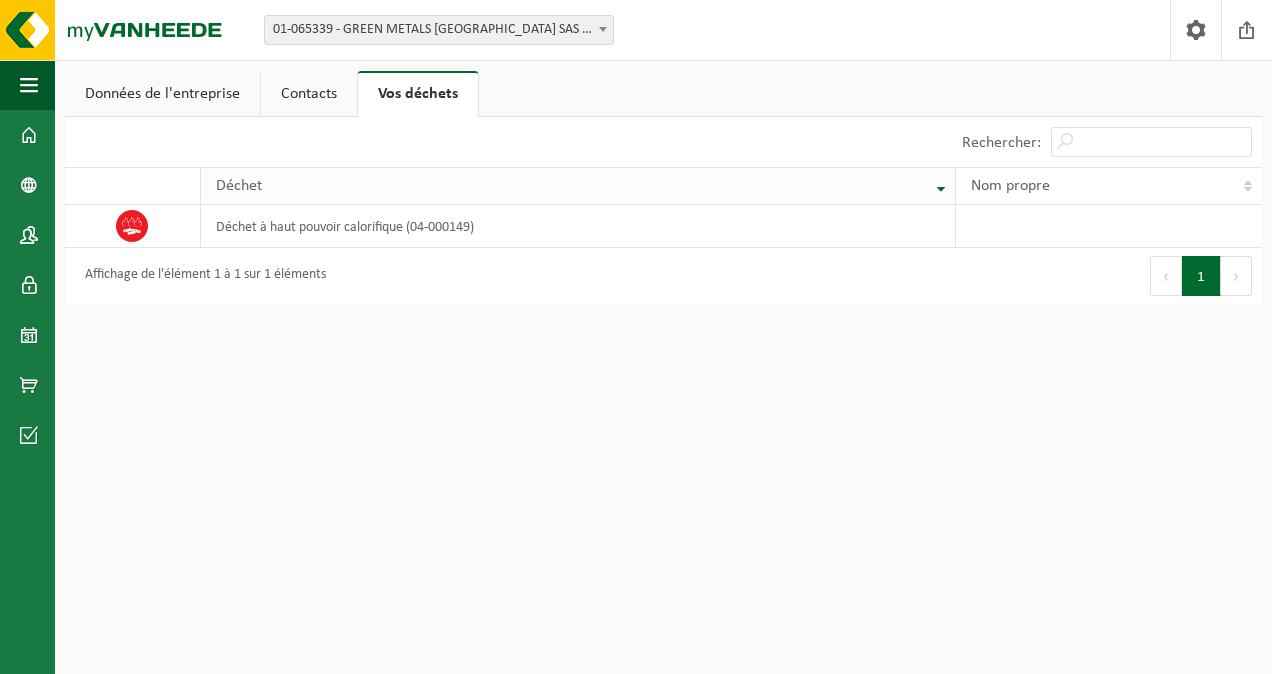 click on "Déchet" at bounding box center [573, 186] 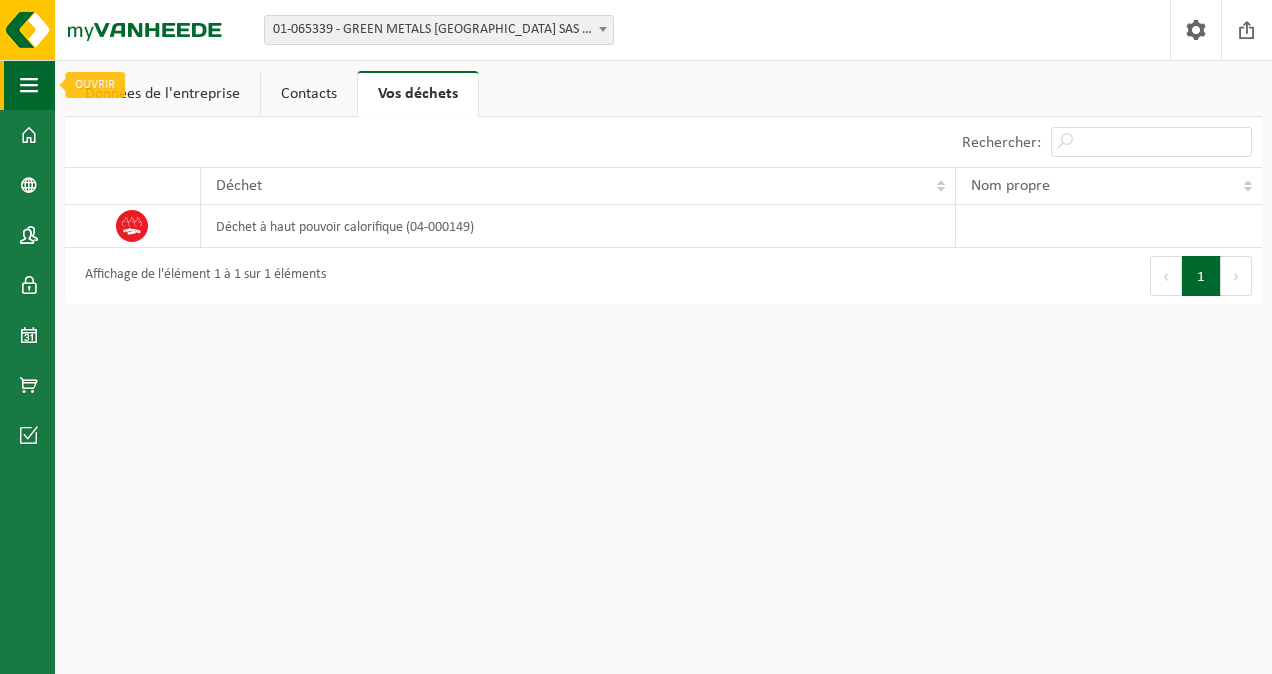 click at bounding box center [29, 85] 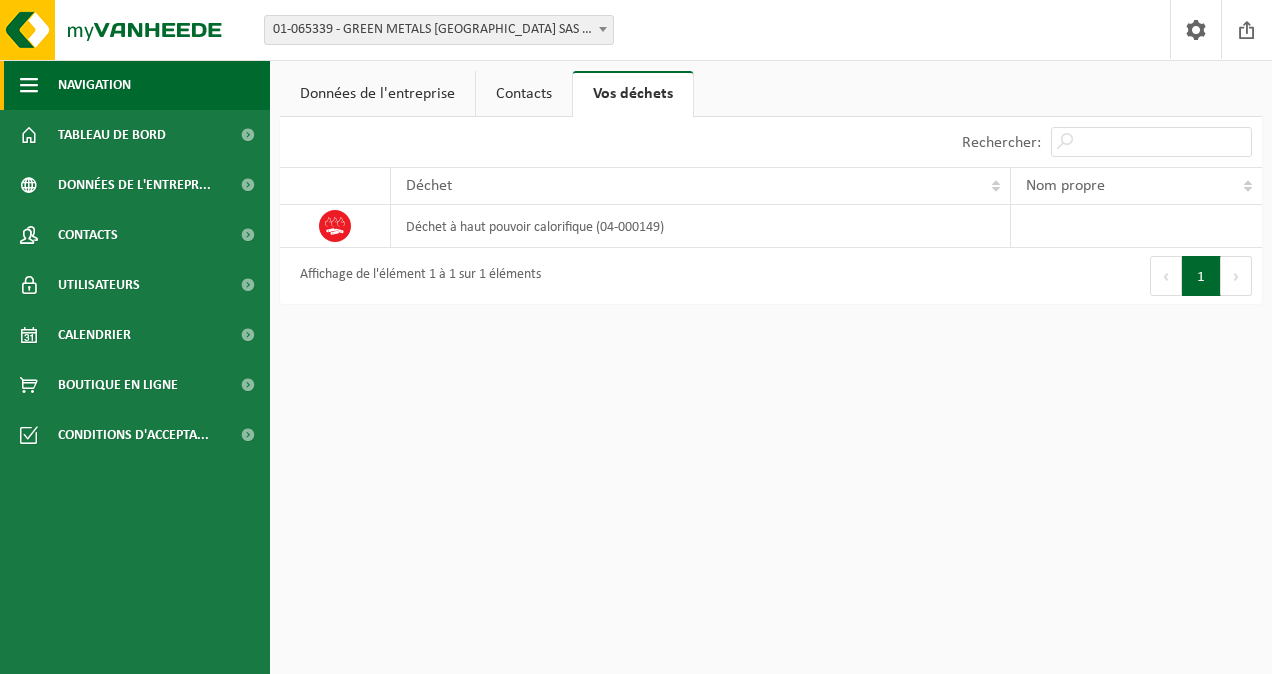 click on "Navigation" at bounding box center [135, 85] 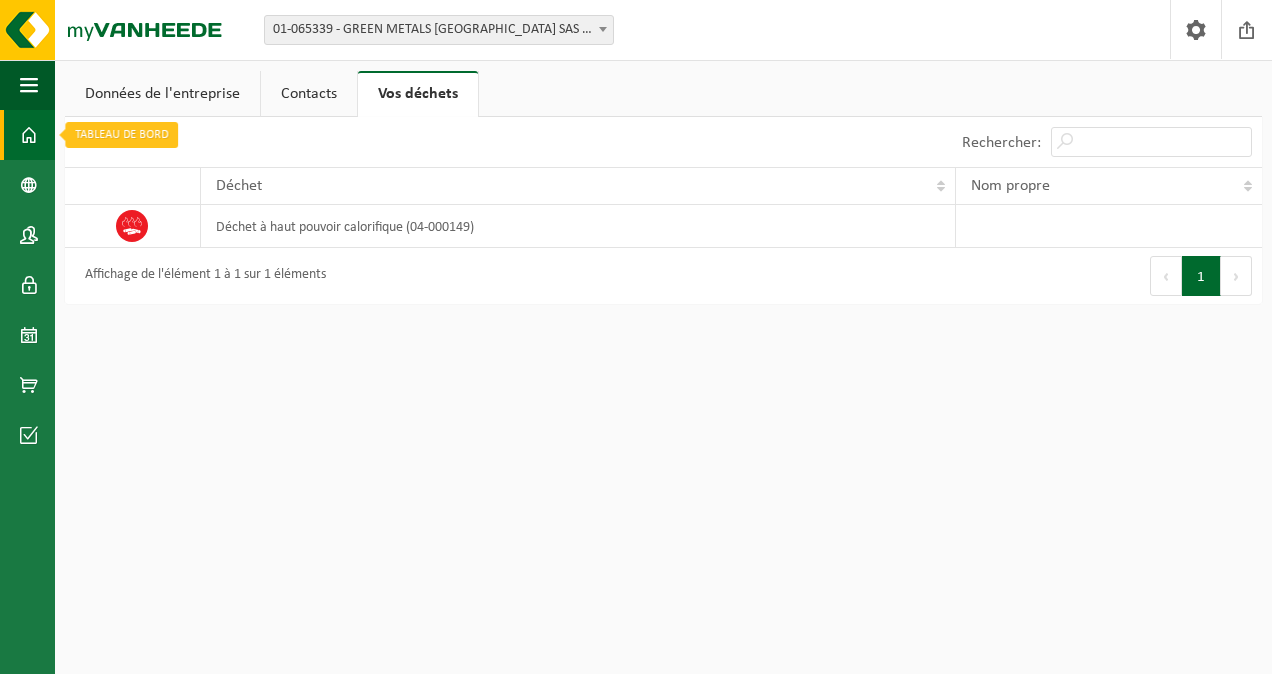 click on "Tableau de bord" at bounding box center (27, 135) 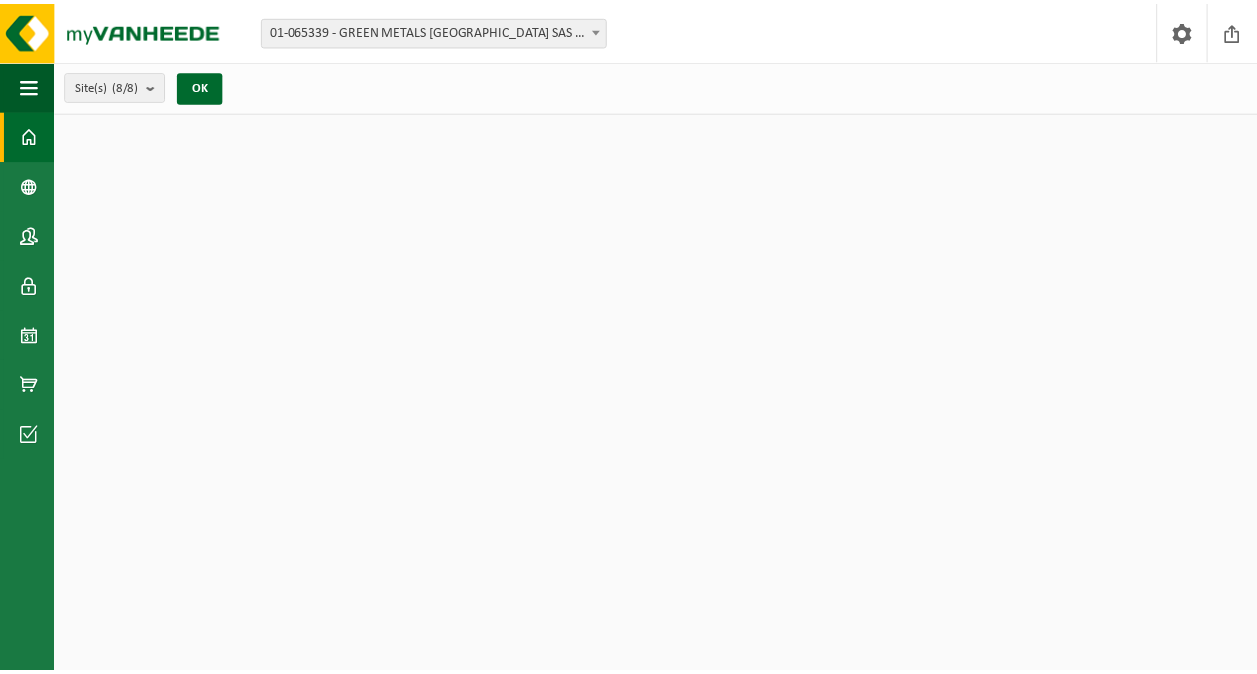 scroll, scrollTop: 0, scrollLeft: 0, axis: both 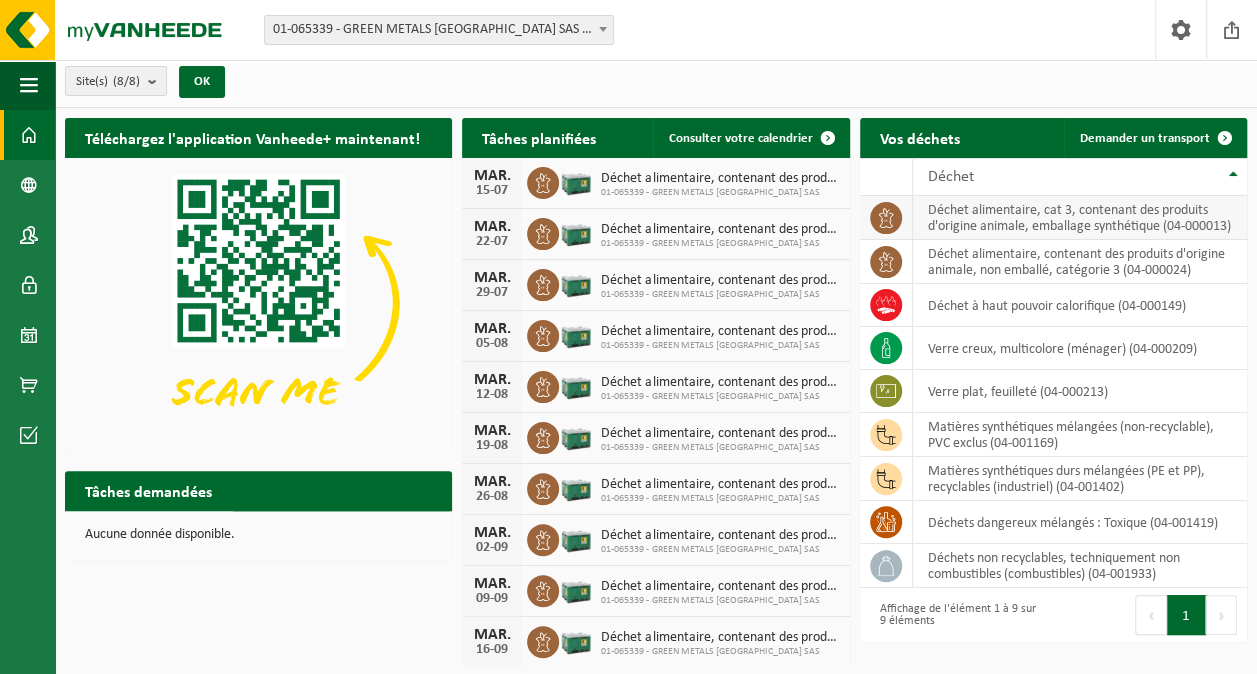 click on "déchet alimentaire, cat 3, contenant des produits d'origine animale, emballage synthétique (04-000013)" at bounding box center [1080, 218] 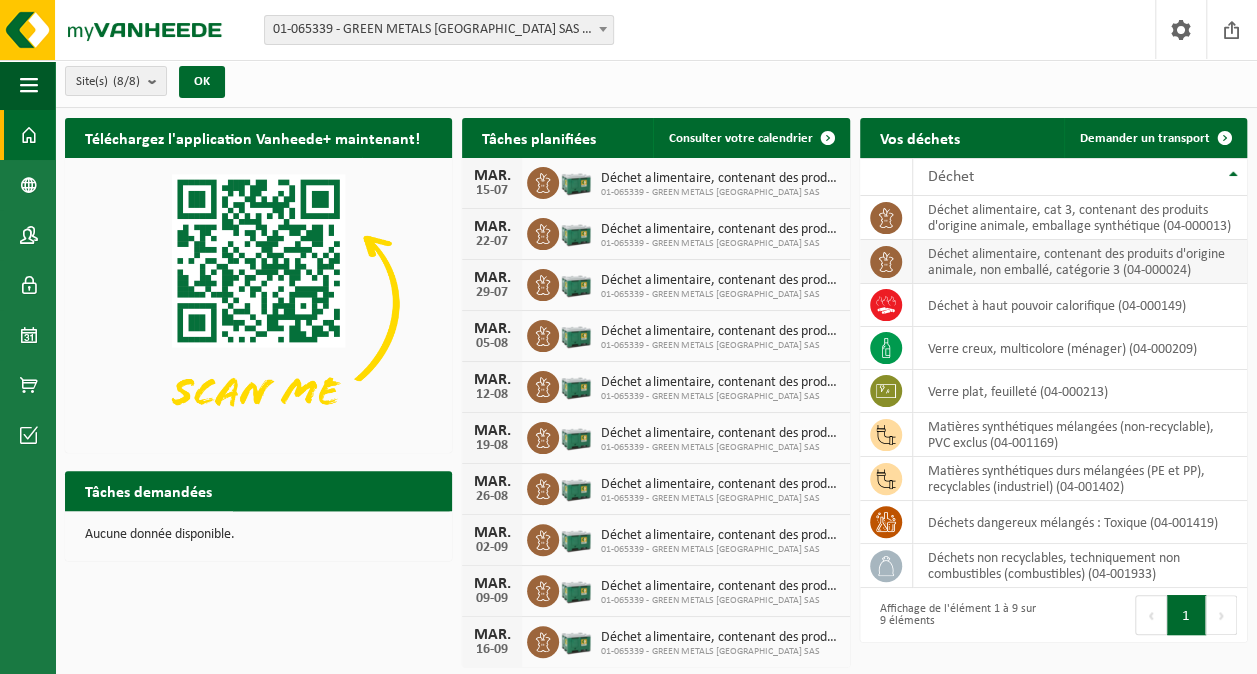 click on "déchet alimentaire, contenant des produits d'origine animale, non emballé, catégorie 3 (04-000024)" at bounding box center (1080, 262) 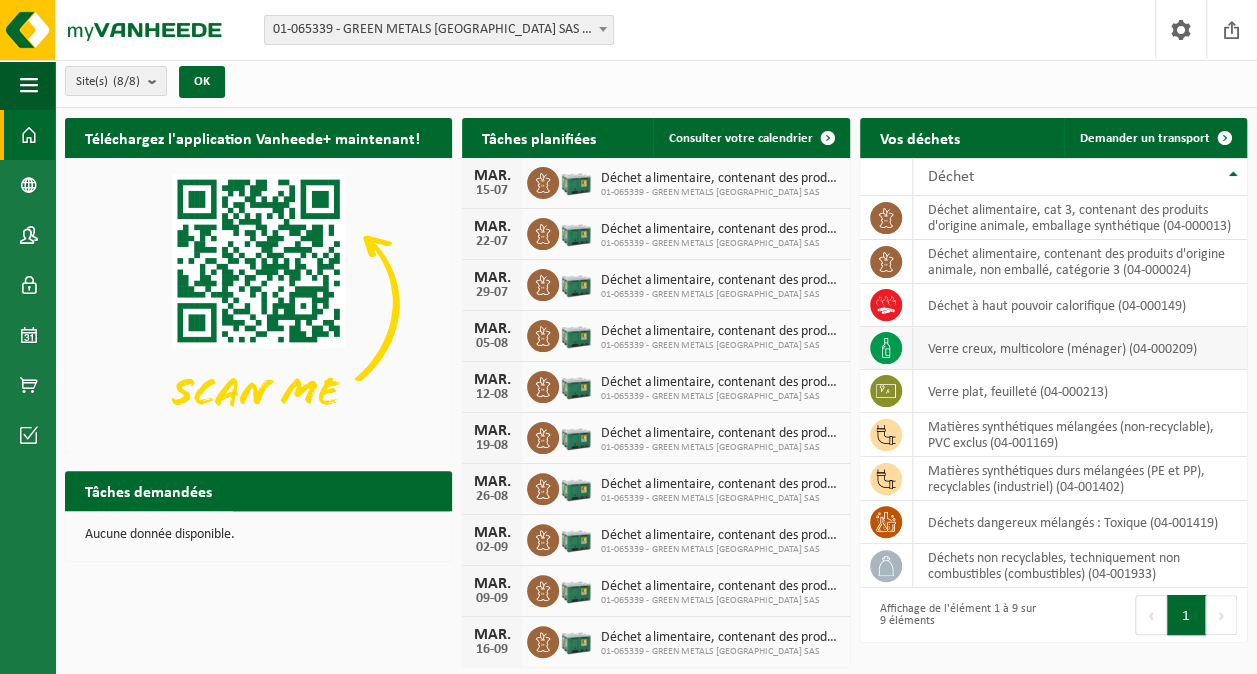 click on "verre creux, multicolore (ménager) (04-000209)" at bounding box center [1080, 348] 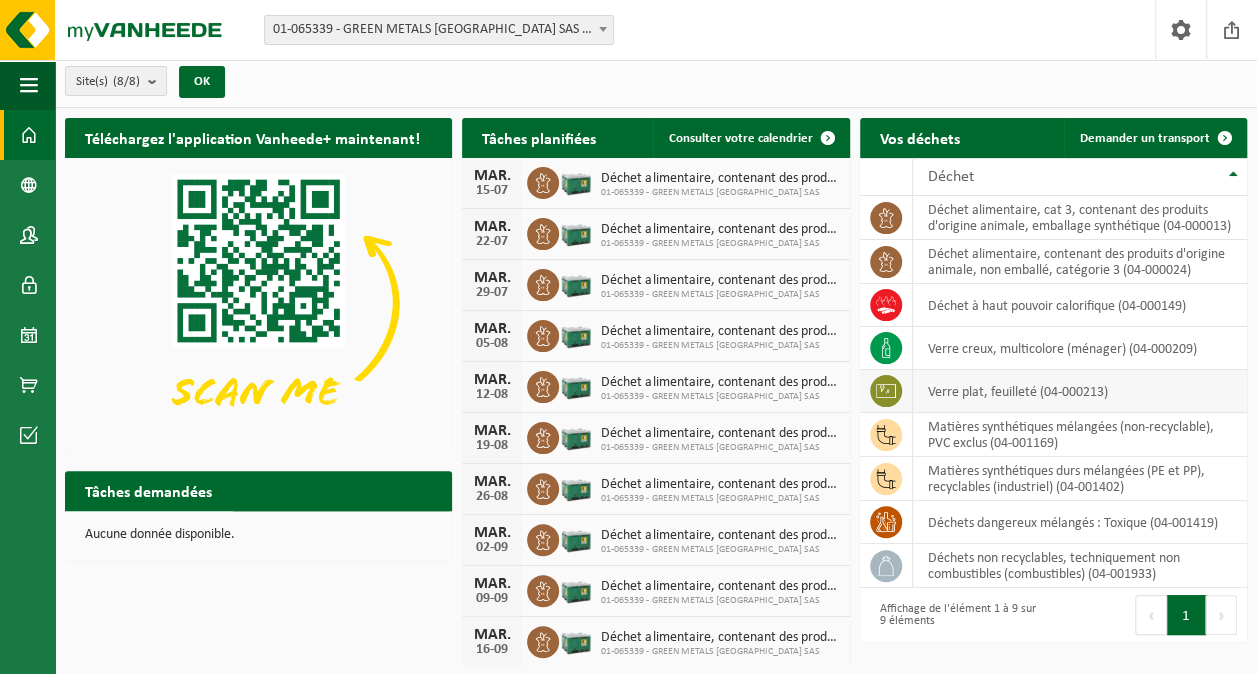 click on "verre plat, feuilleté (04-000213)" at bounding box center (1080, 391) 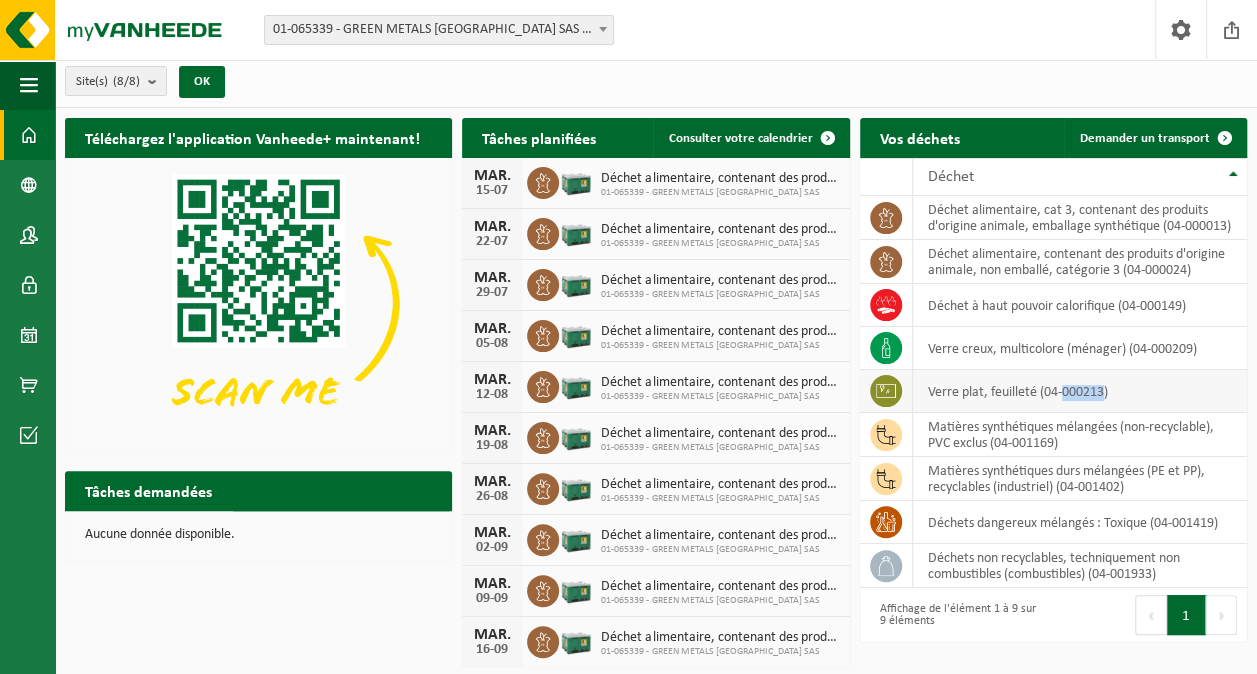 click on "verre plat, feuilleté (04-000213)" at bounding box center [1080, 391] 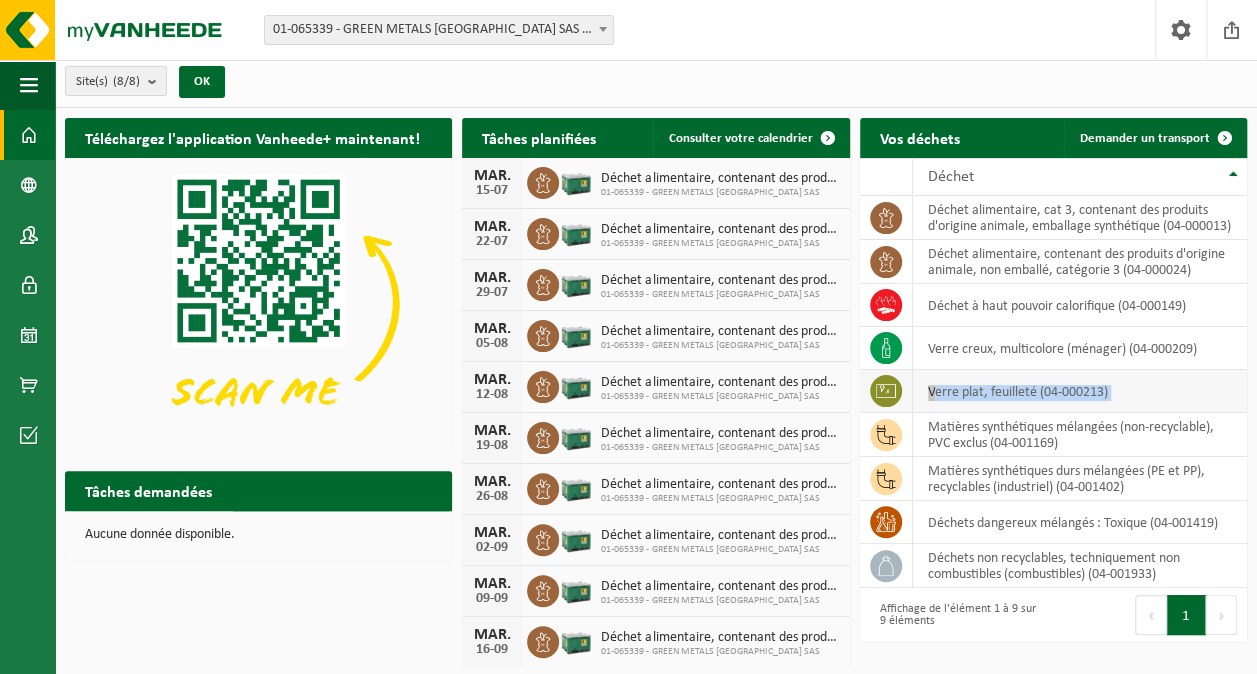 click on "verre plat, feuilleté (04-000213)" at bounding box center (1080, 391) 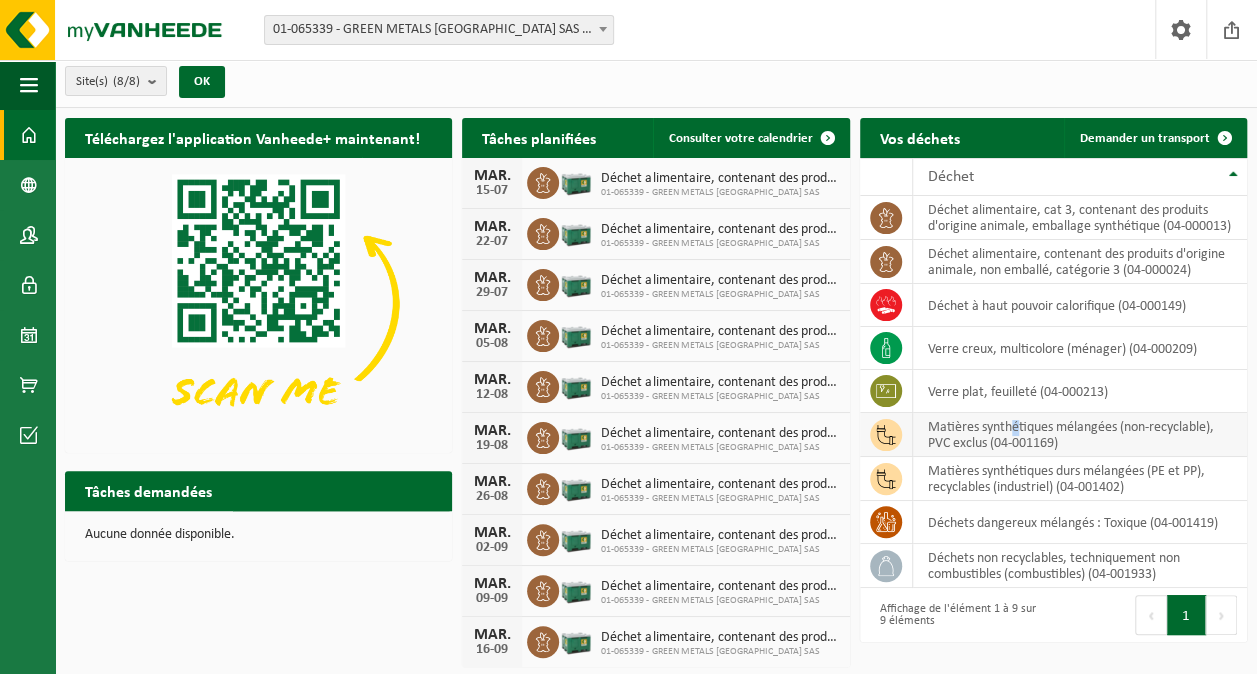 drag, startPoint x: 1062, startPoint y: 392, endPoint x: 1015, endPoint y: 444, distance: 70.0928 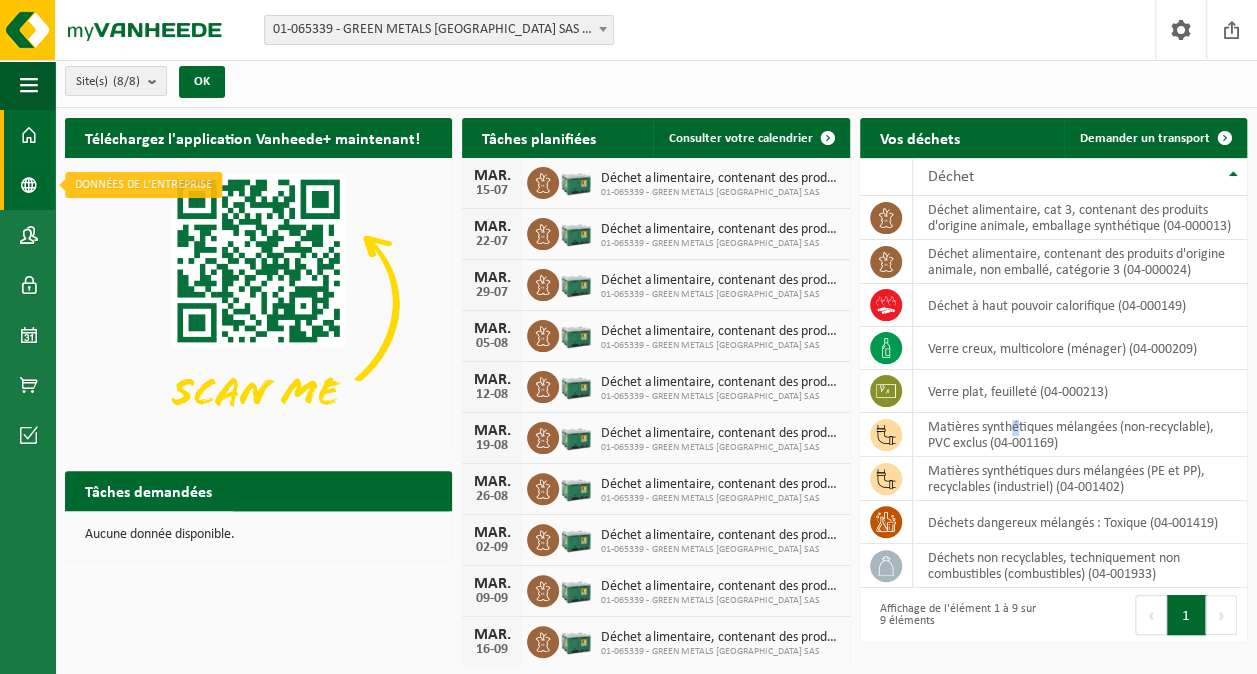 click on "Données de l'entrepr..." at bounding box center [27, 185] 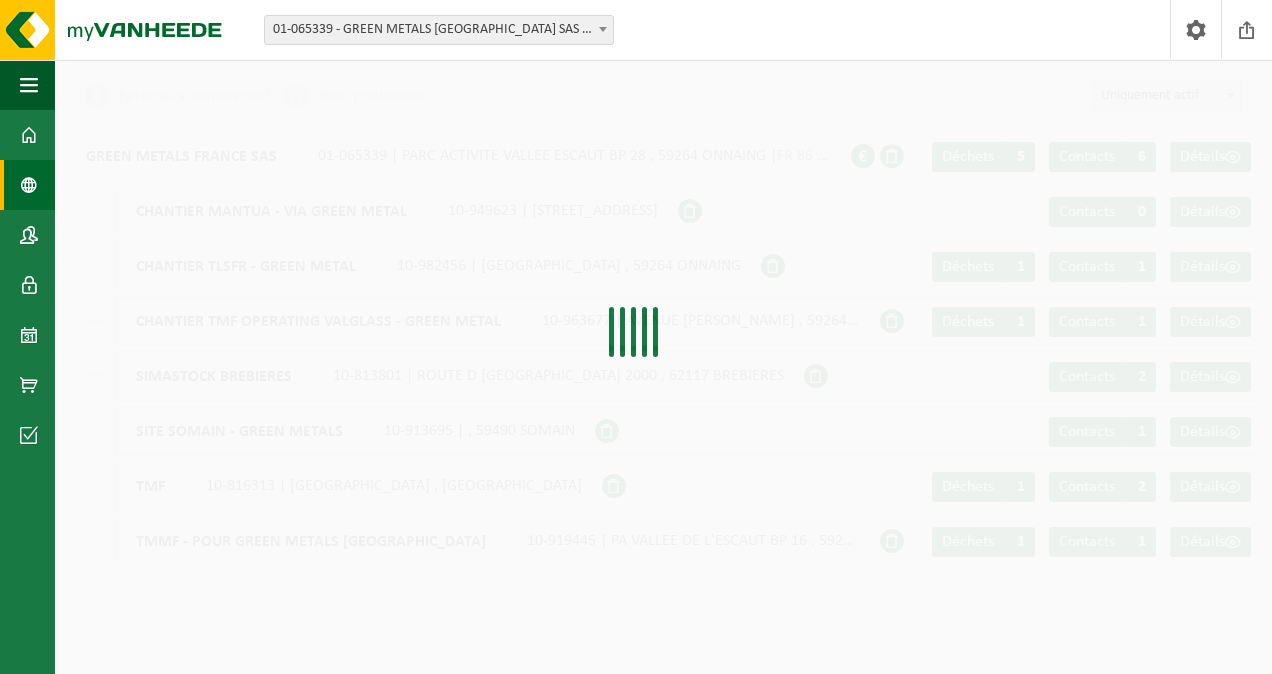 scroll, scrollTop: 0, scrollLeft: 0, axis: both 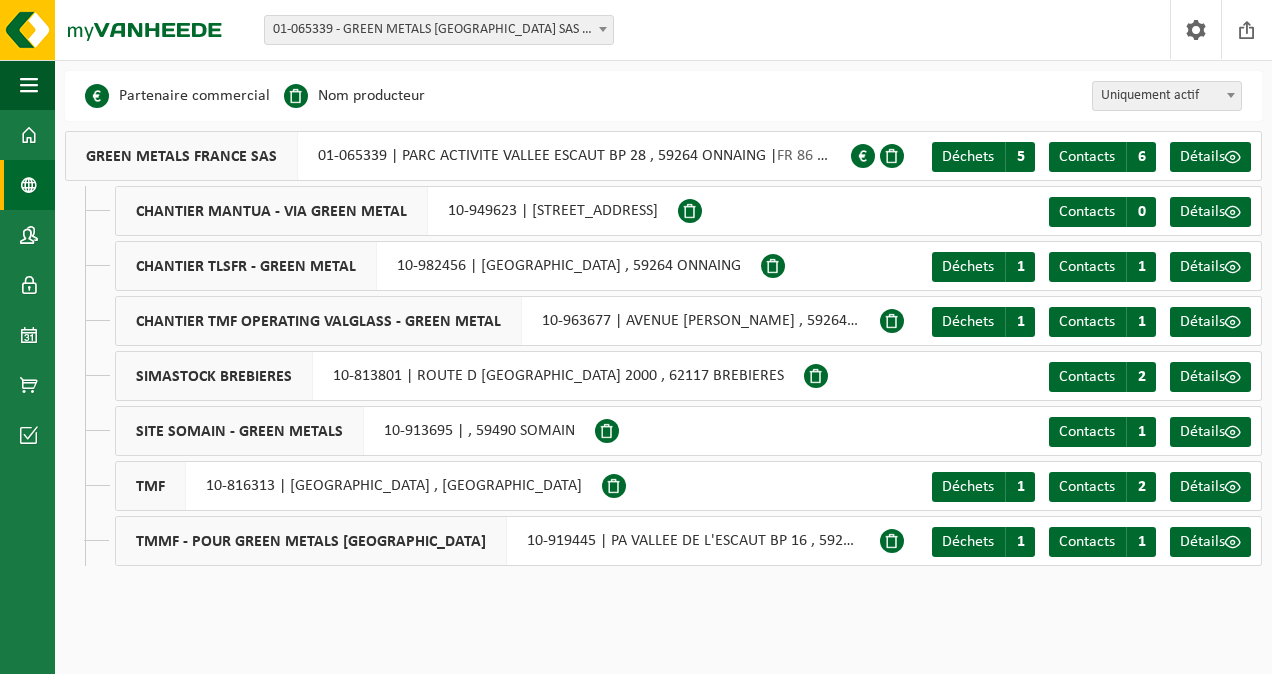 click on "GREEN METALS [GEOGRAPHIC_DATA] SAS 01-065339 | [GEOGRAPHIC_DATA] BP 28 , 59264 ONNAING |  FR 86 479 159 881" at bounding box center [458, 156] 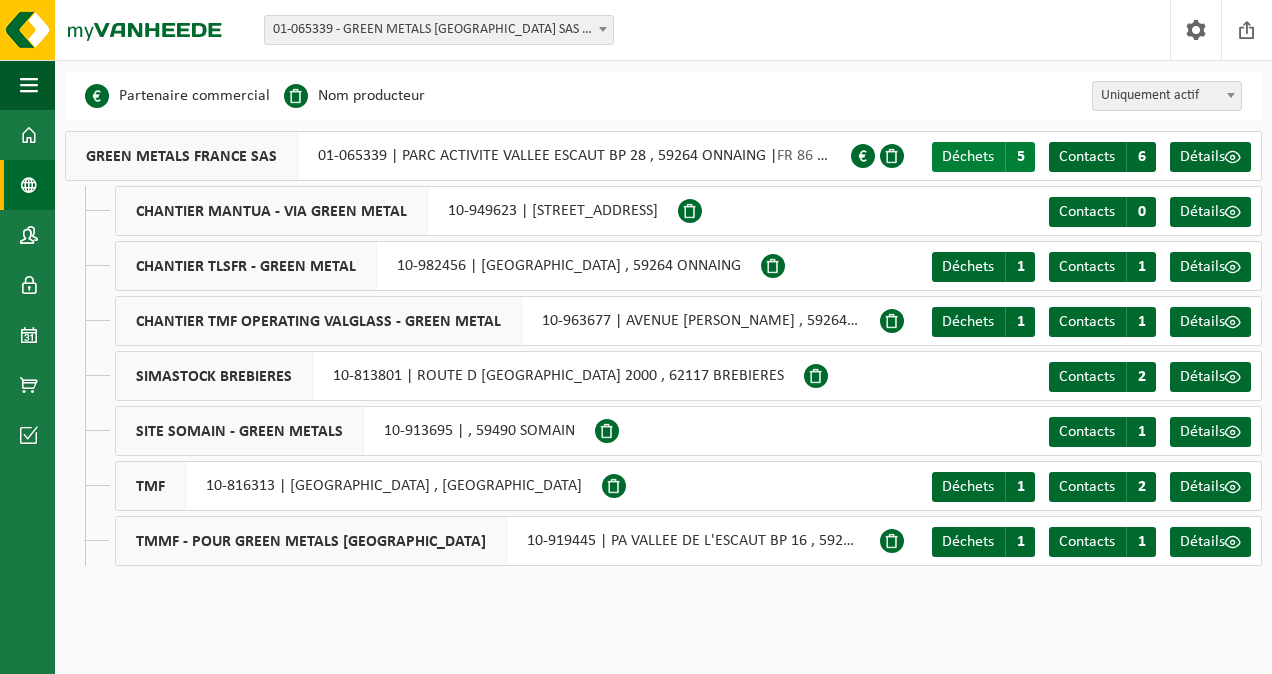 click on "Déchets" at bounding box center [968, 157] 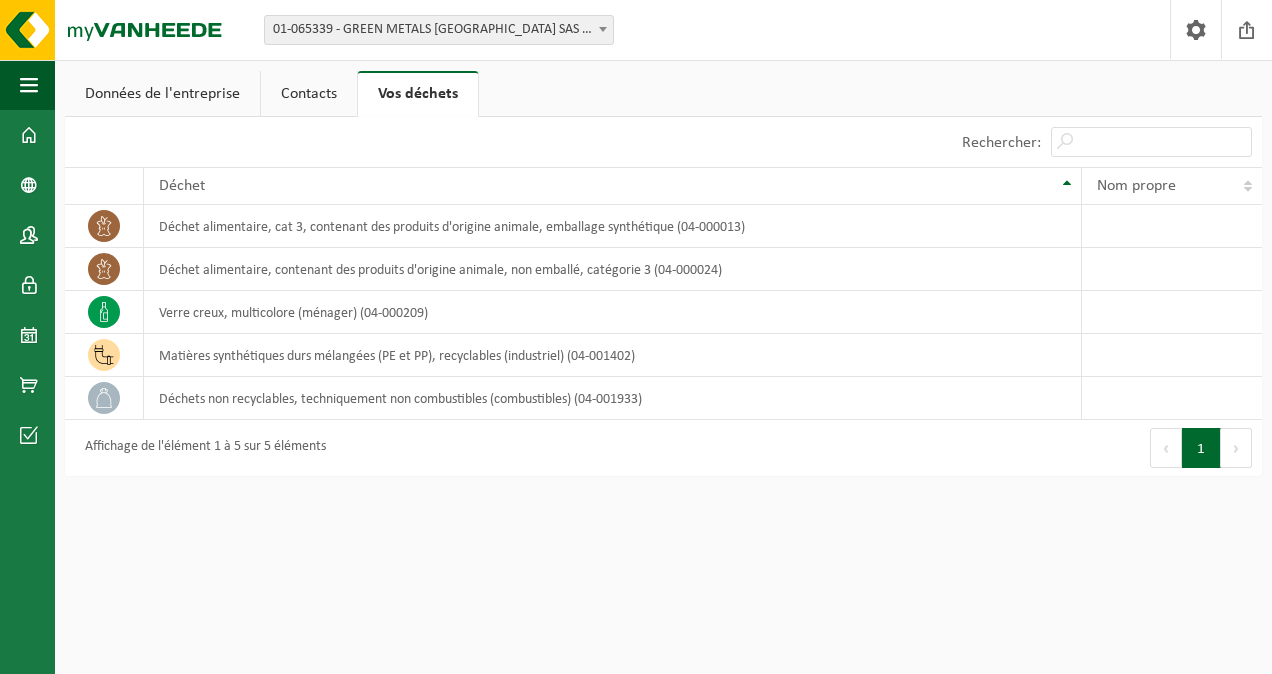 scroll, scrollTop: 0, scrollLeft: 0, axis: both 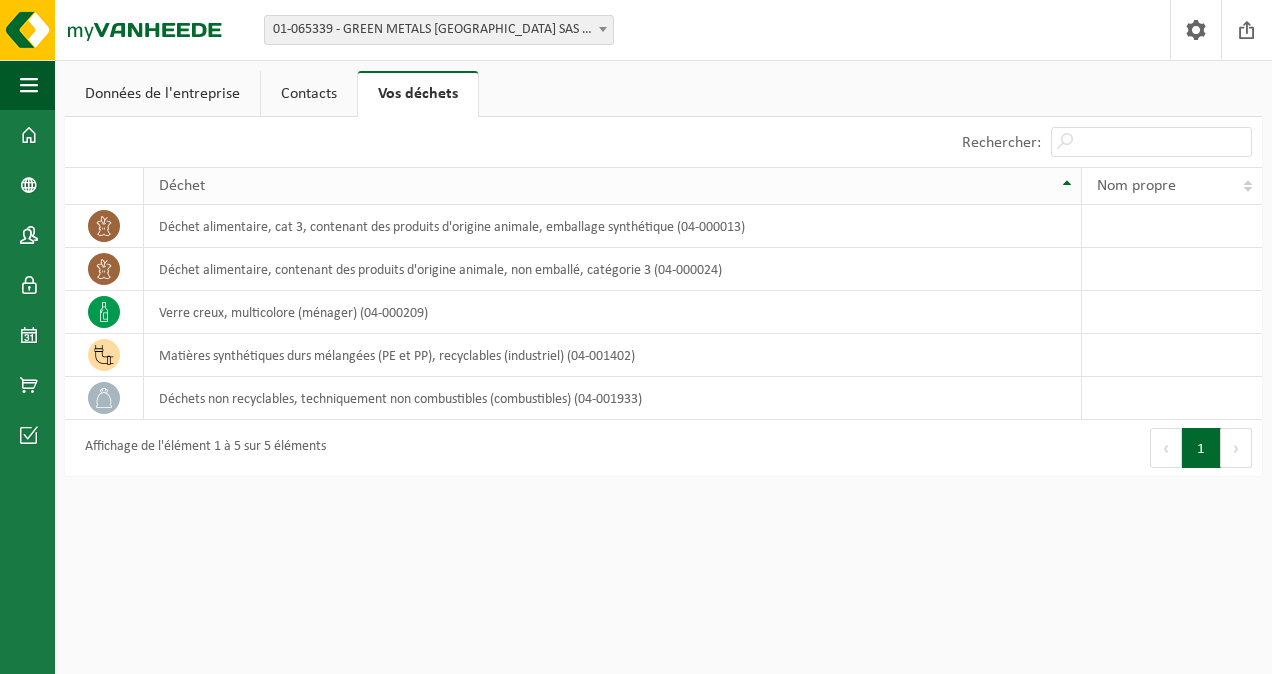 click on "Déchet" at bounding box center (613, 186) 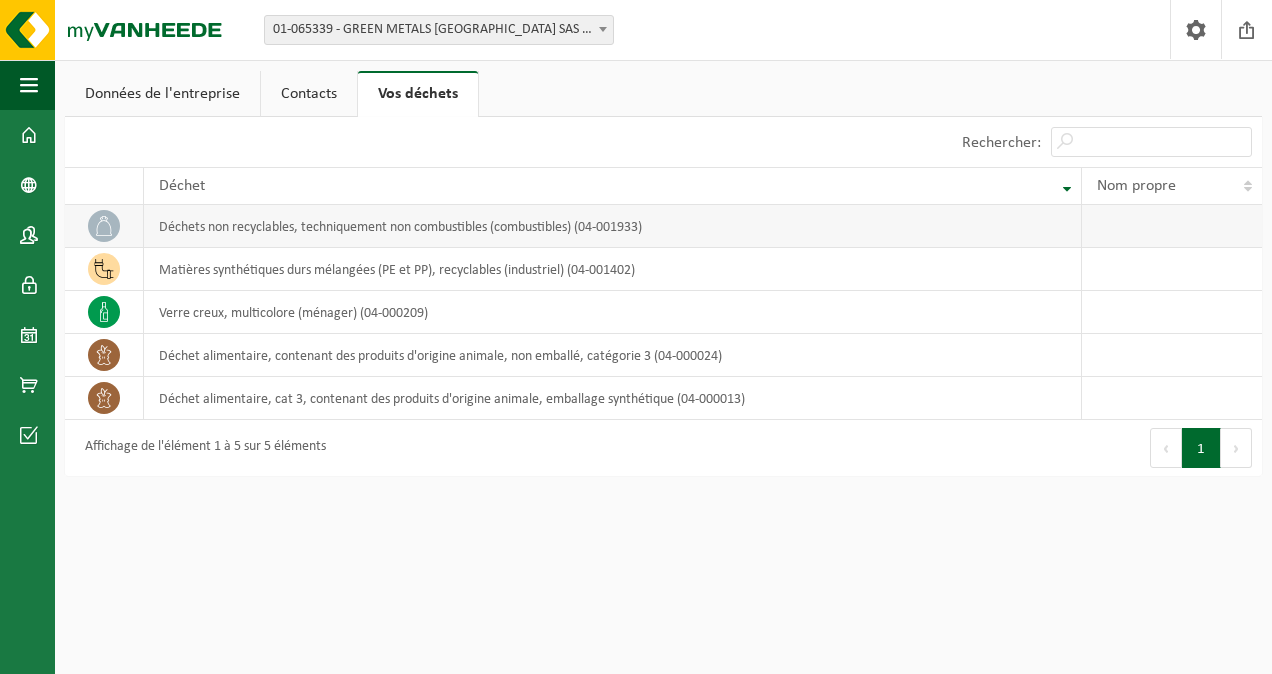 click on "déchets non recyclables, techniquement non combustibles (combustibles) (04-001933)" at bounding box center [613, 226] 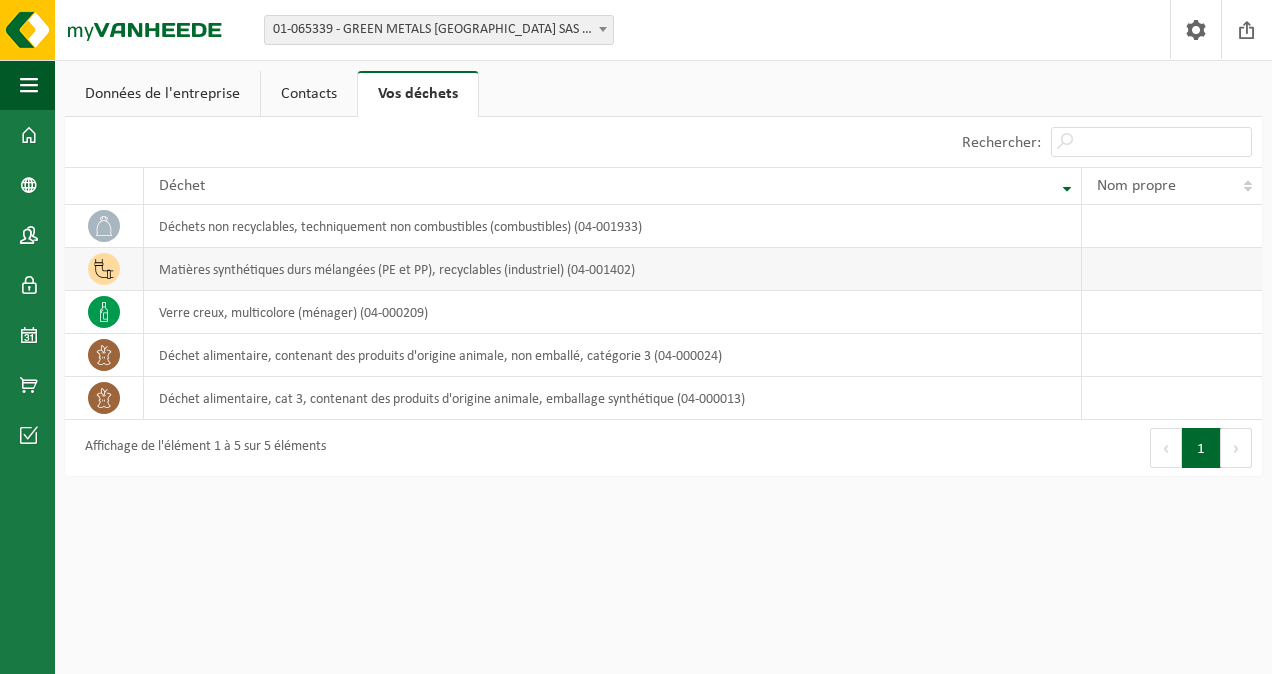 click on "matières synthétiques durs mélangées (PE et PP), recyclables (industriel) (04-001402)" at bounding box center (613, 269) 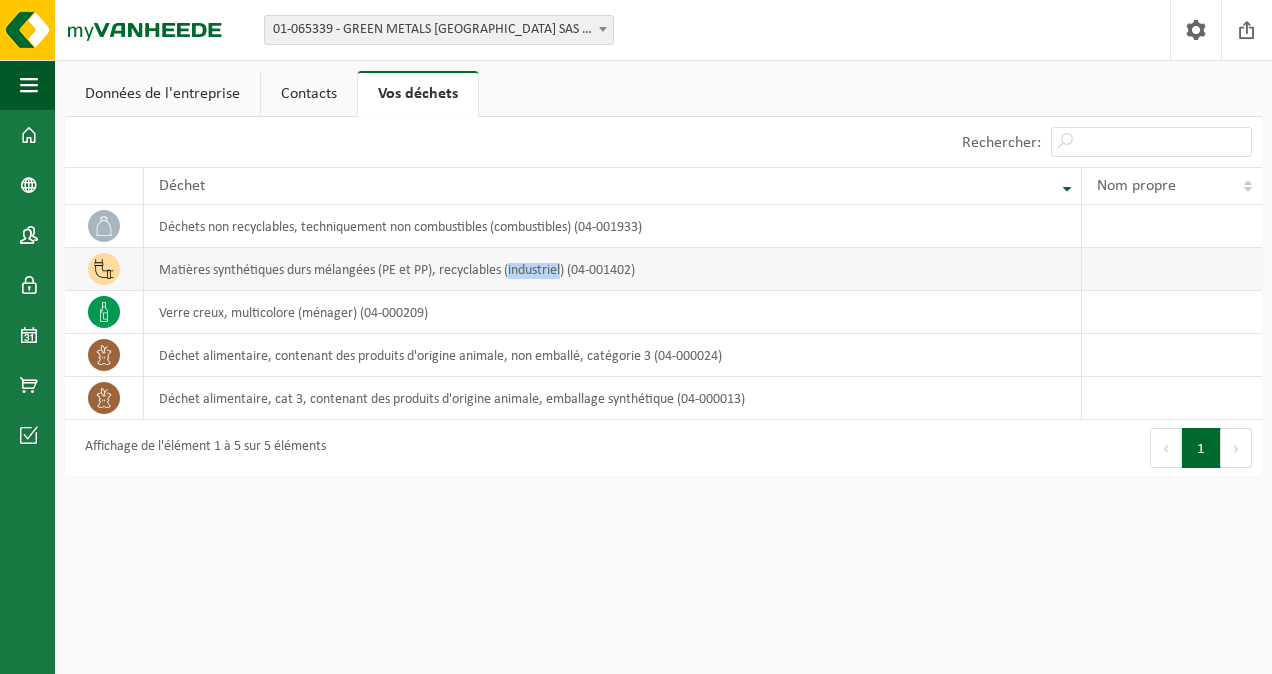 click on "matières synthétiques durs mélangées (PE et PP), recyclables (industriel) (04-001402)" at bounding box center [613, 269] 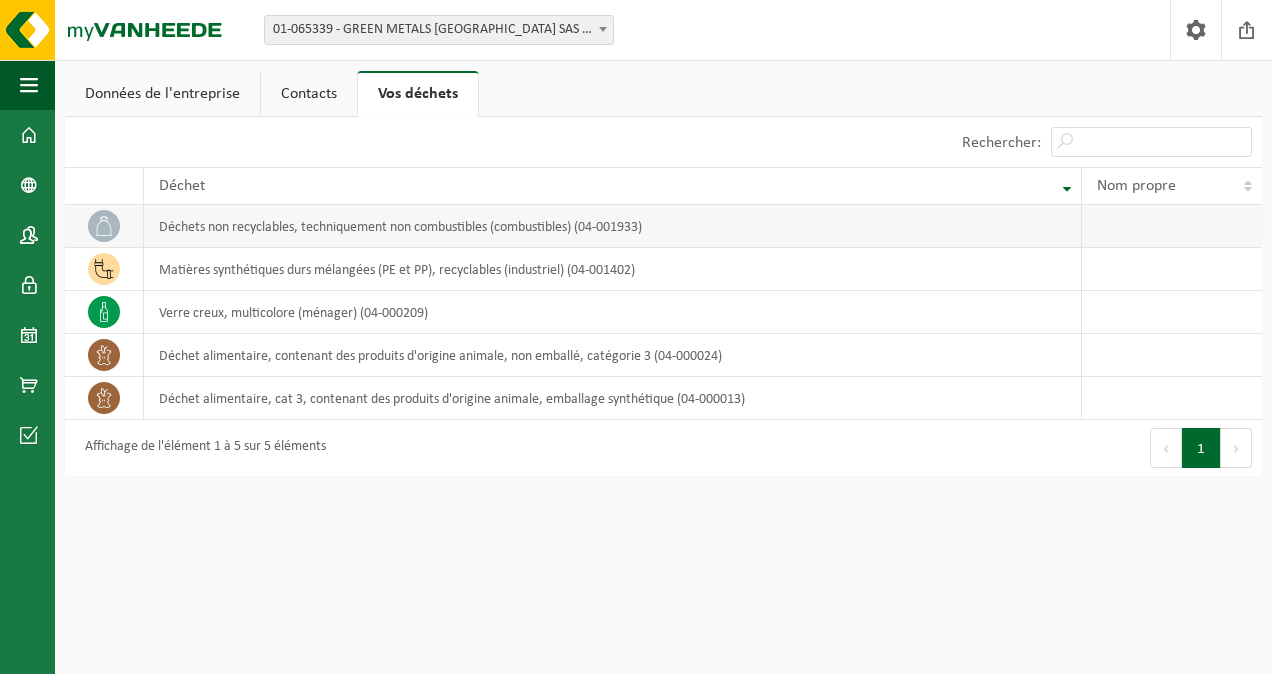 drag, startPoint x: 354, startPoint y: 243, endPoint x: 341, endPoint y: 242, distance: 13.038404 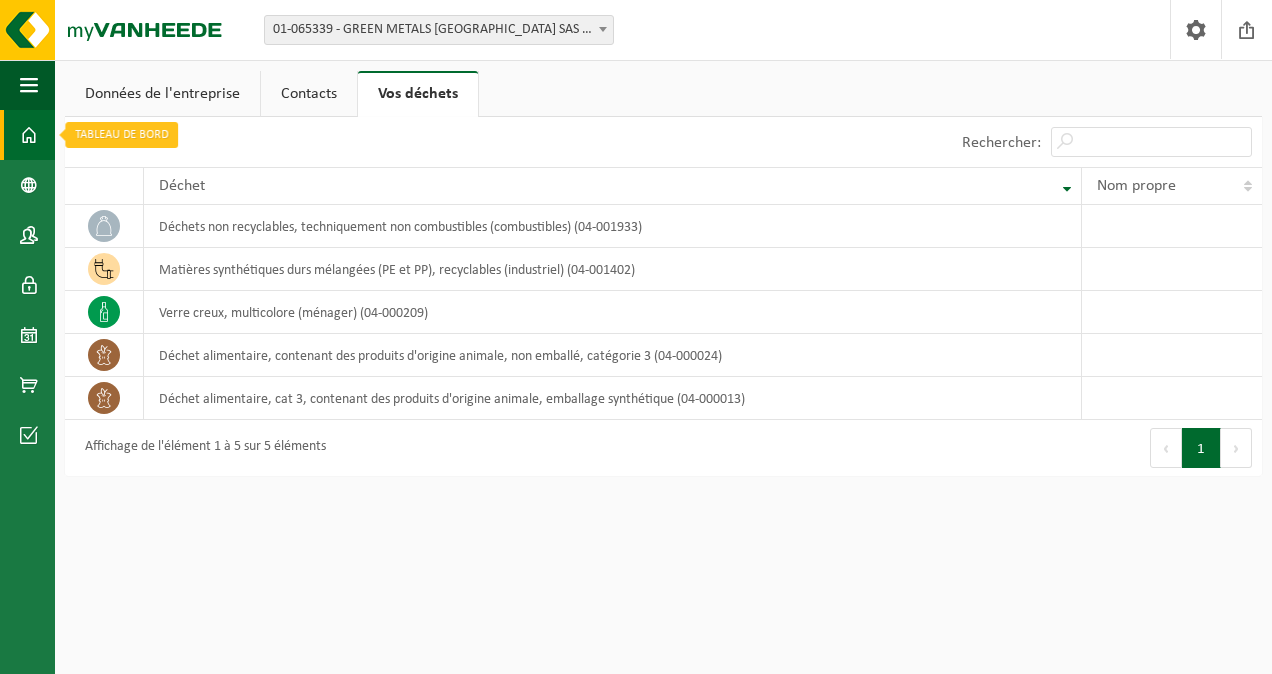click on "Tableau de bord" at bounding box center [27, 135] 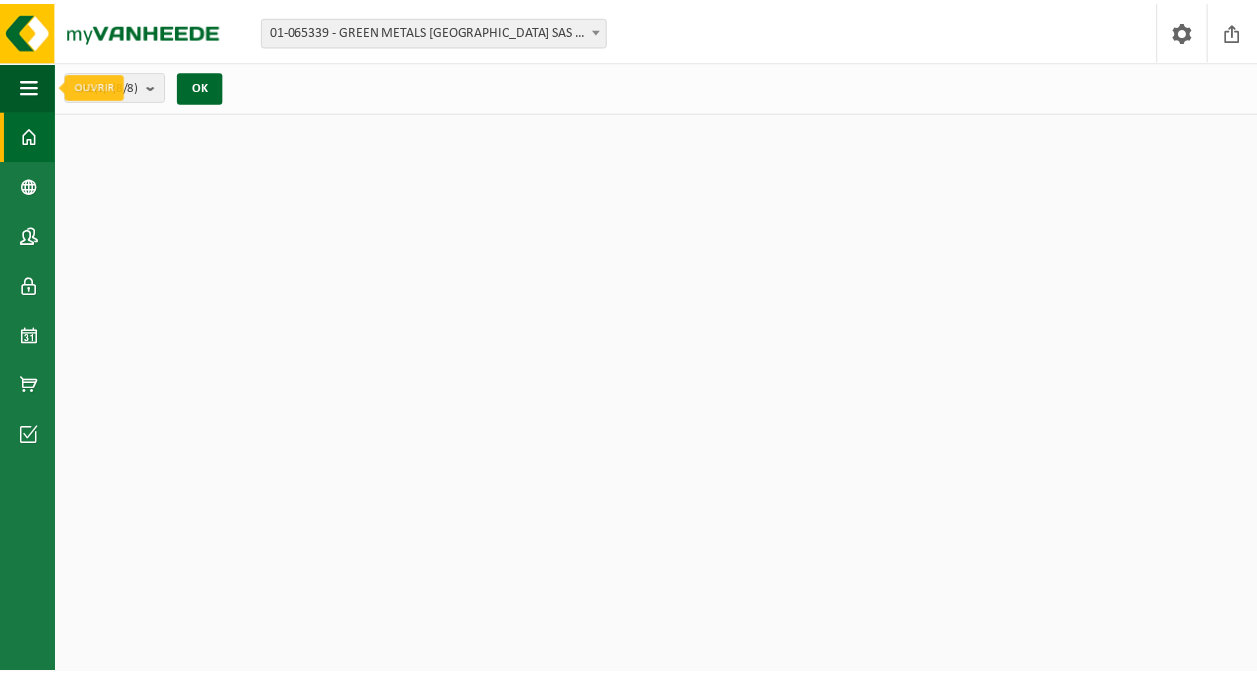 scroll, scrollTop: 0, scrollLeft: 0, axis: both 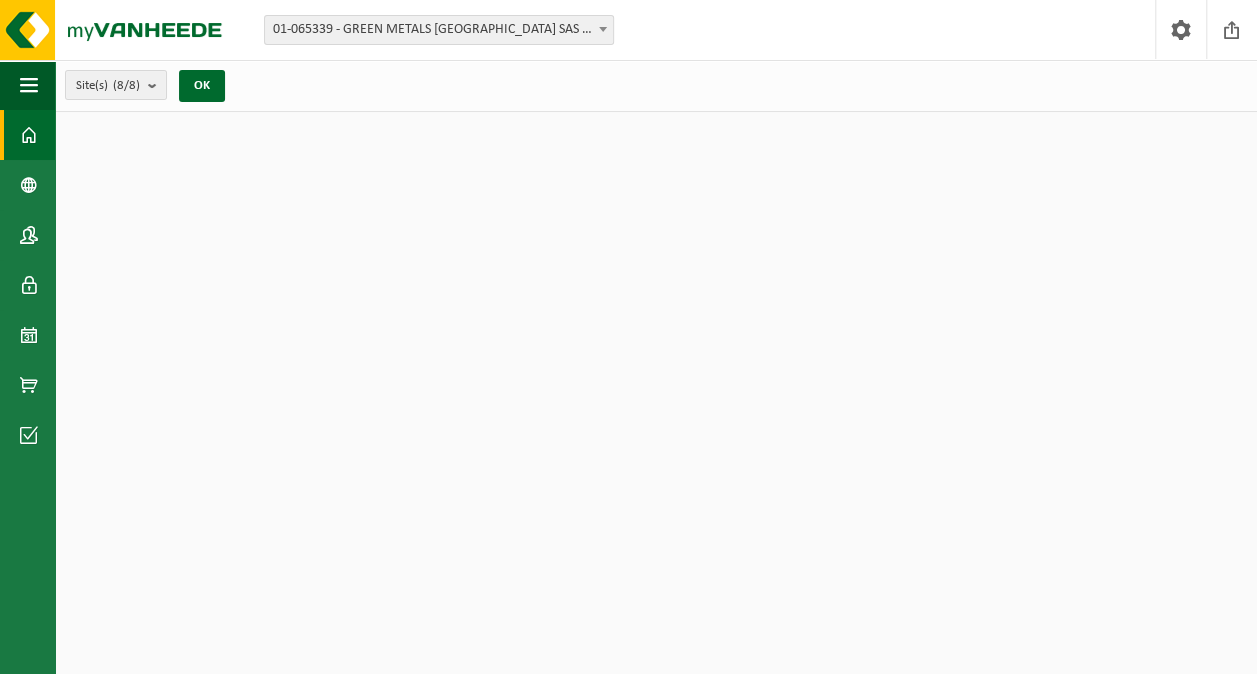 click on "Navigation" at bounding box center [27, 85] 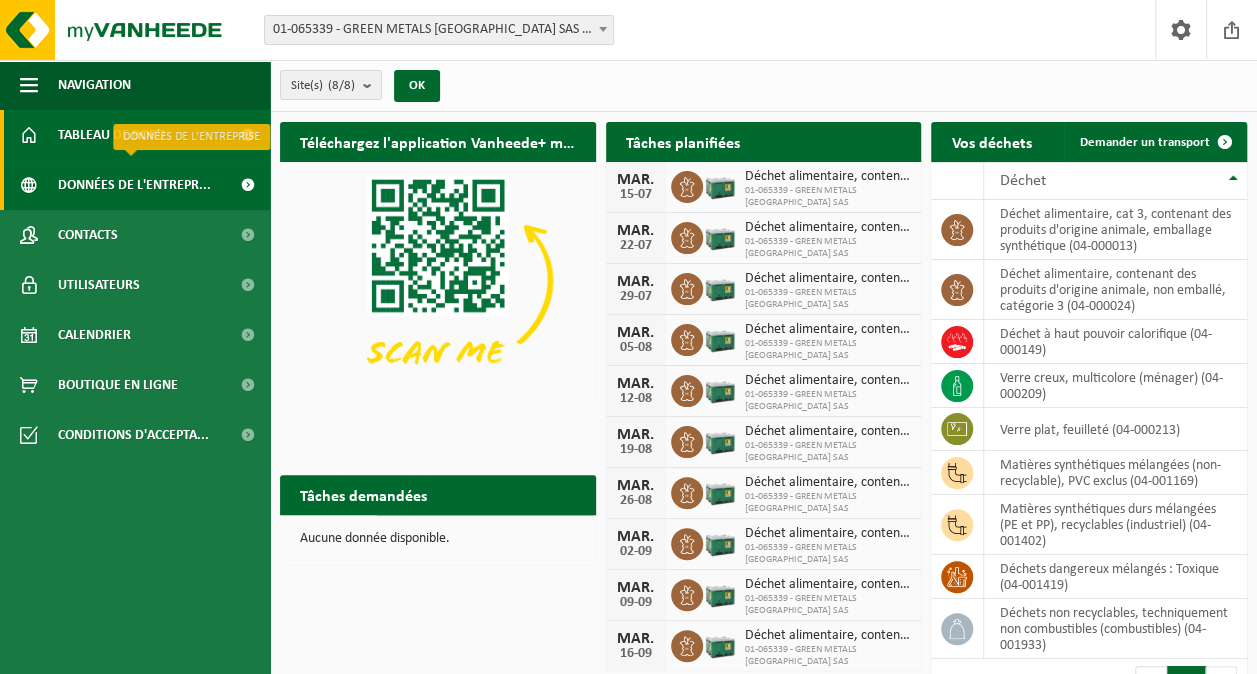 click on "Données de l'entrepr..." at bounding box center [134, 185] 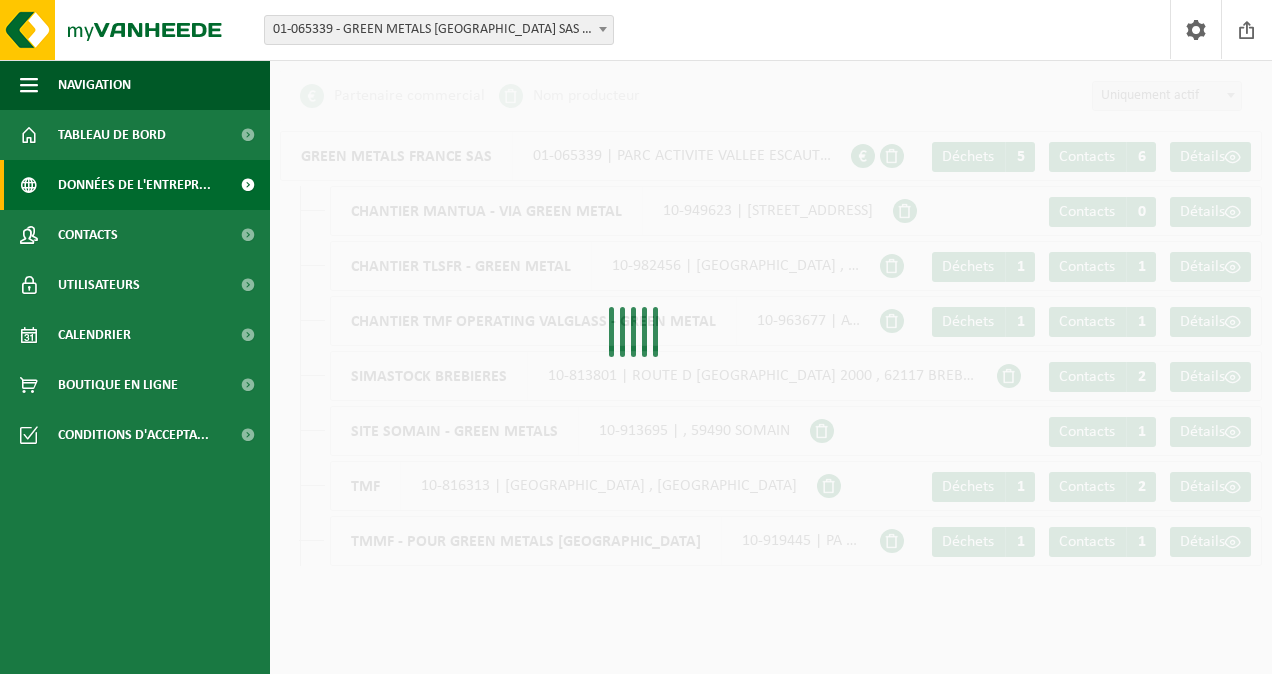 scroll, scrollTop: 0, scrollLeft: 0, axis: both 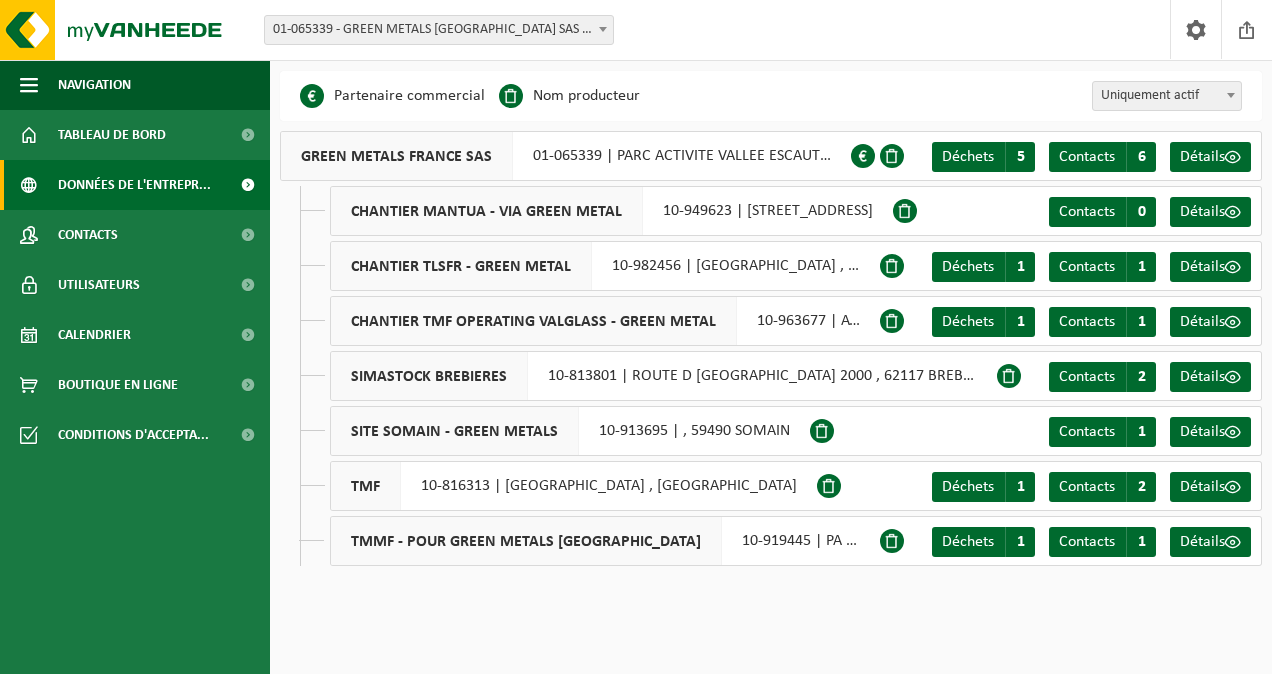click on "CHANTIER MANTUA - VIA GREEN METAL" at bounding box center (487, 211) 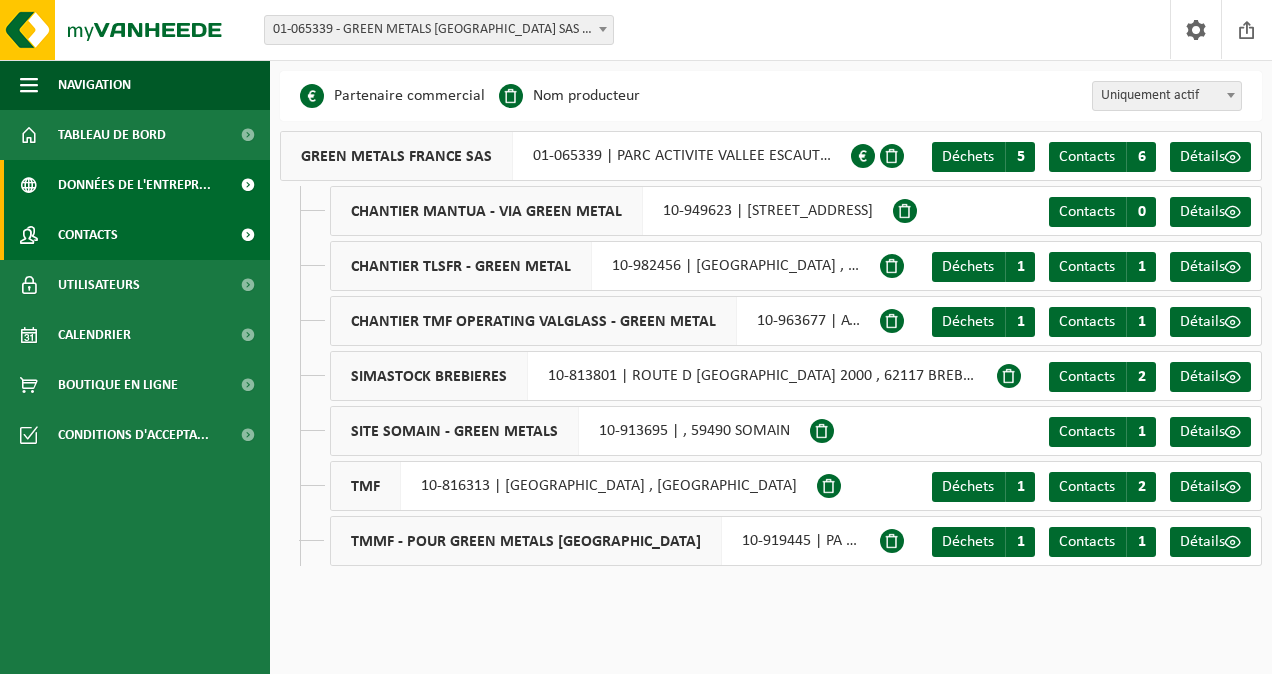 click on "Contacts" at bounding box center (135, 235) 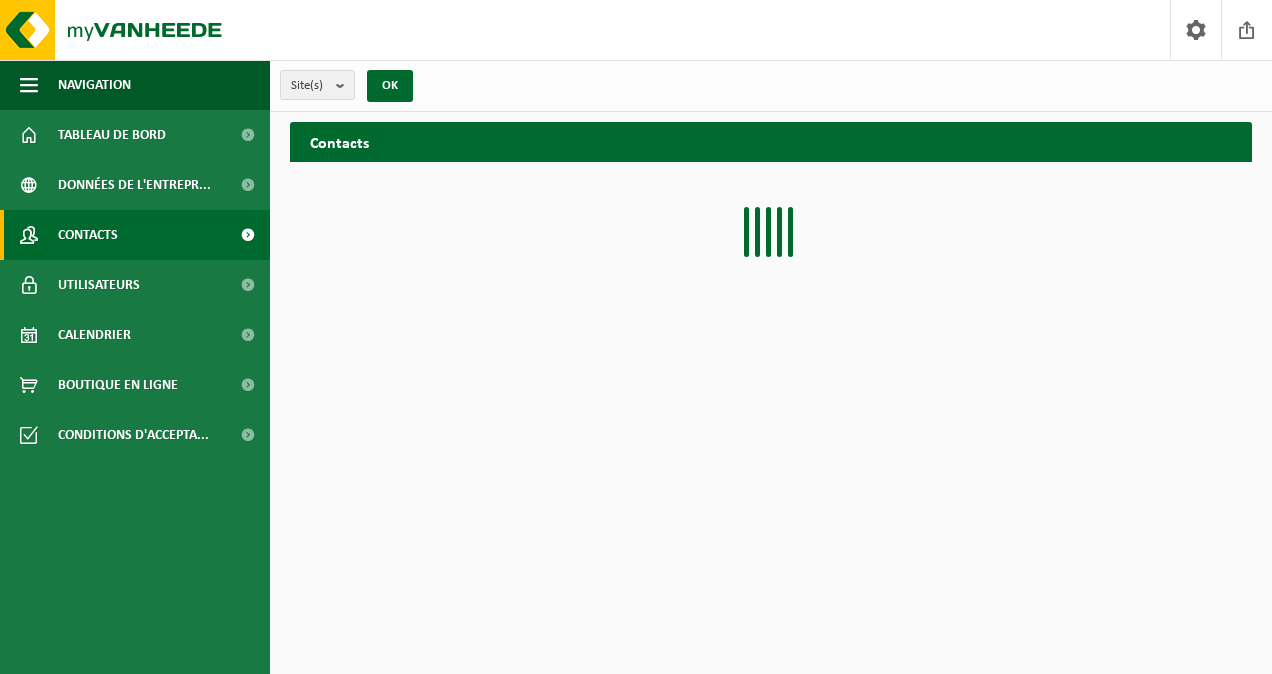 scroll, scrollTop: 0, scrollLeft: 0, axis: both 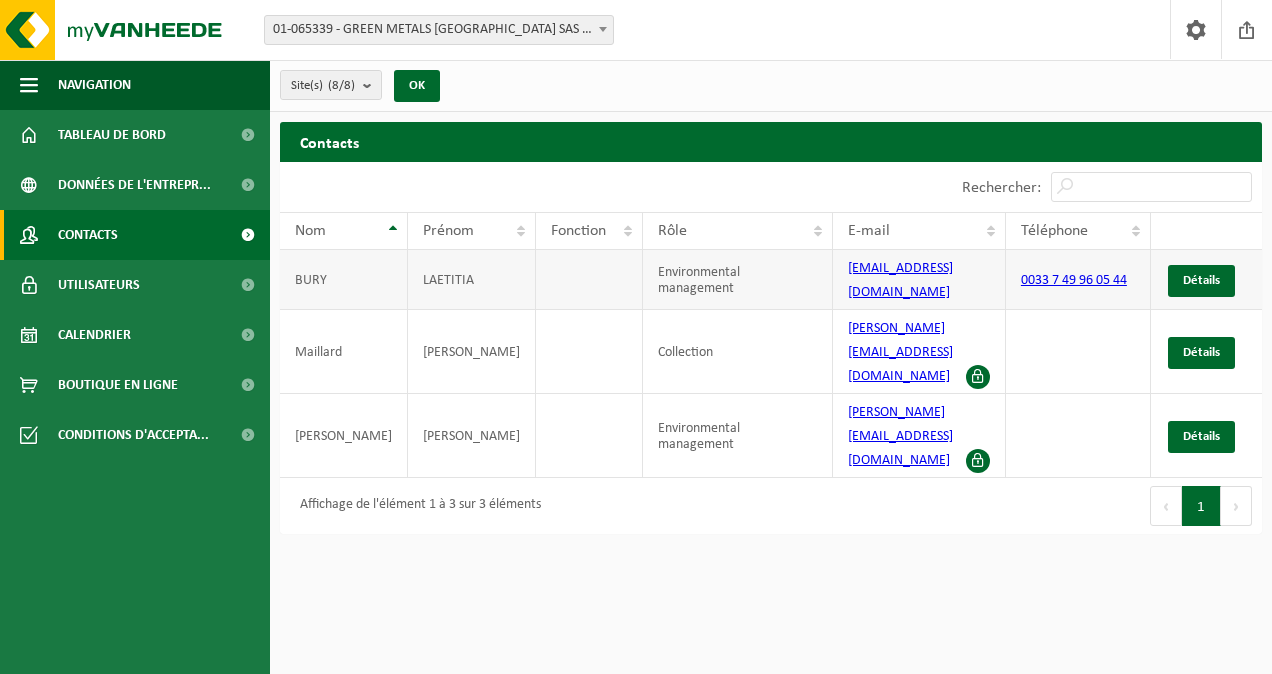 click on "Environmental management" at bounding box center (738, 280) 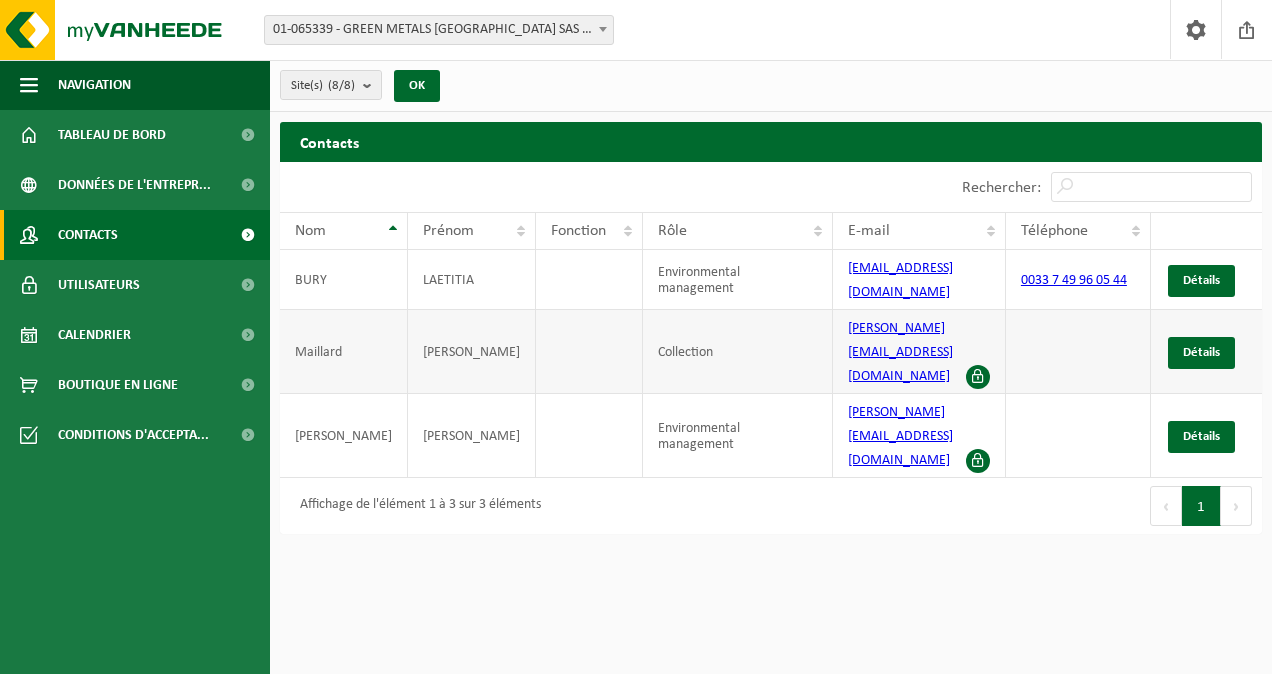 click on "Collection" at bounding box center (738, 352) 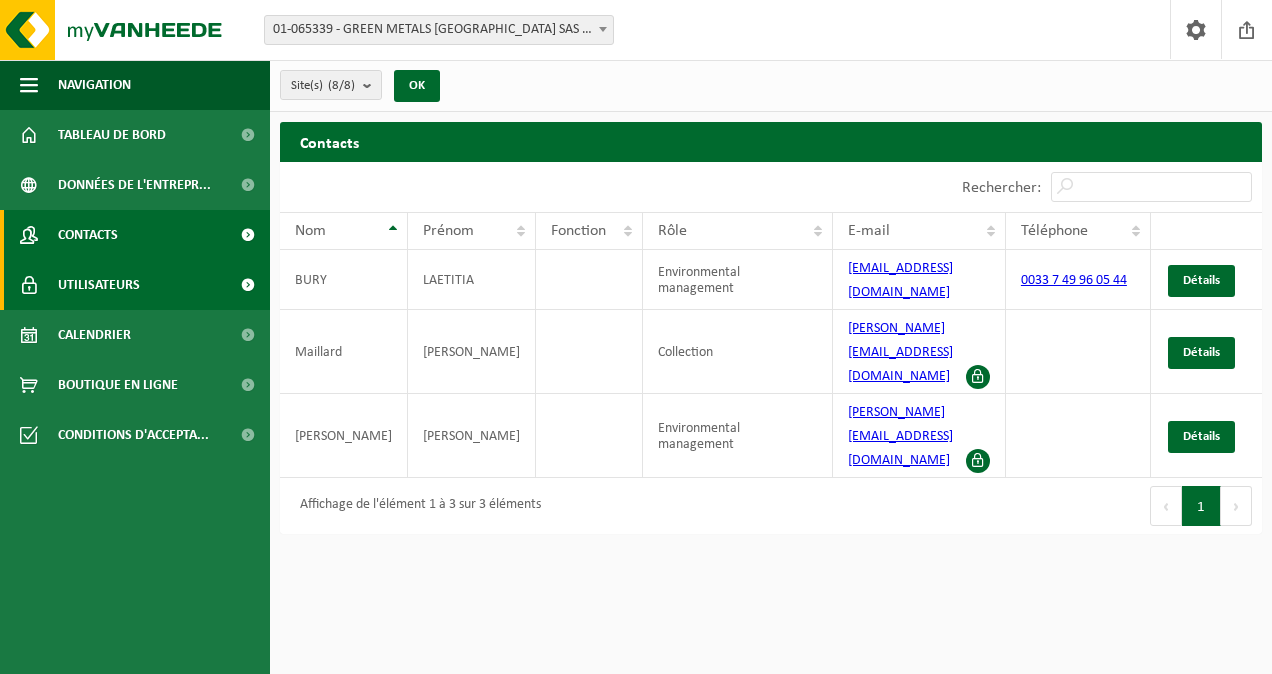 click on "Utilisateurs" at bounding box center (135, 285) 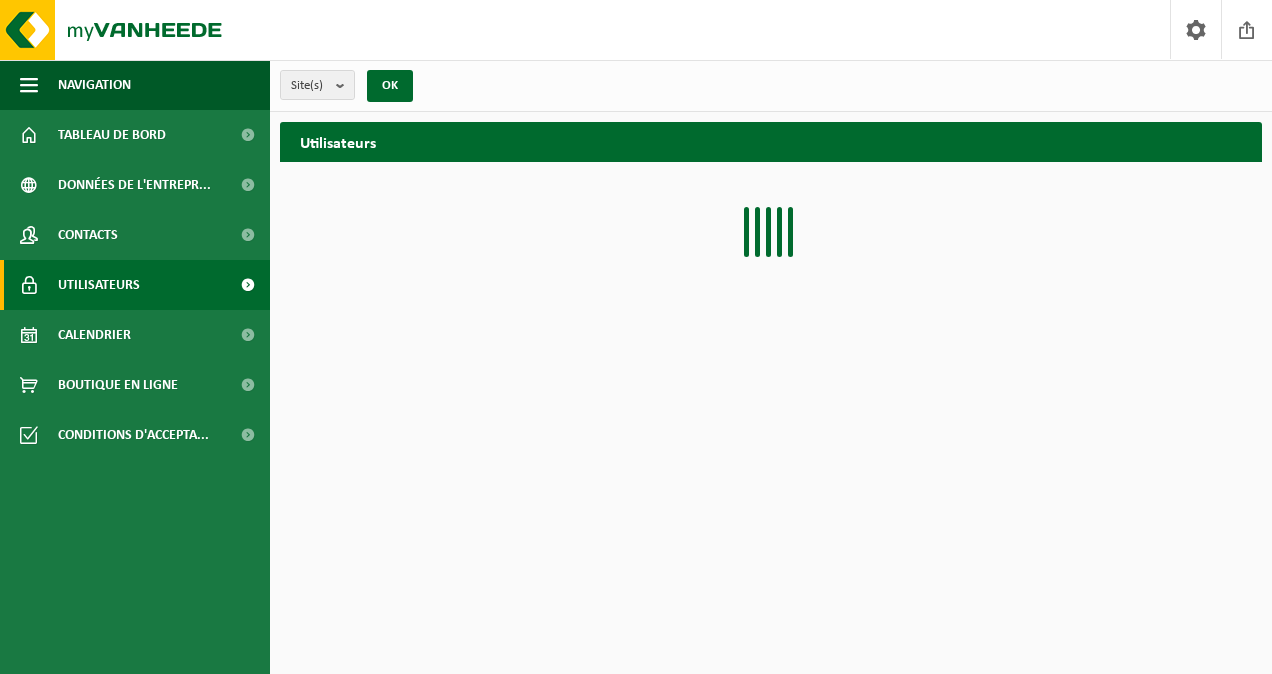 scroll, scrollTop: 0, scrollLeft: 0, axis: both 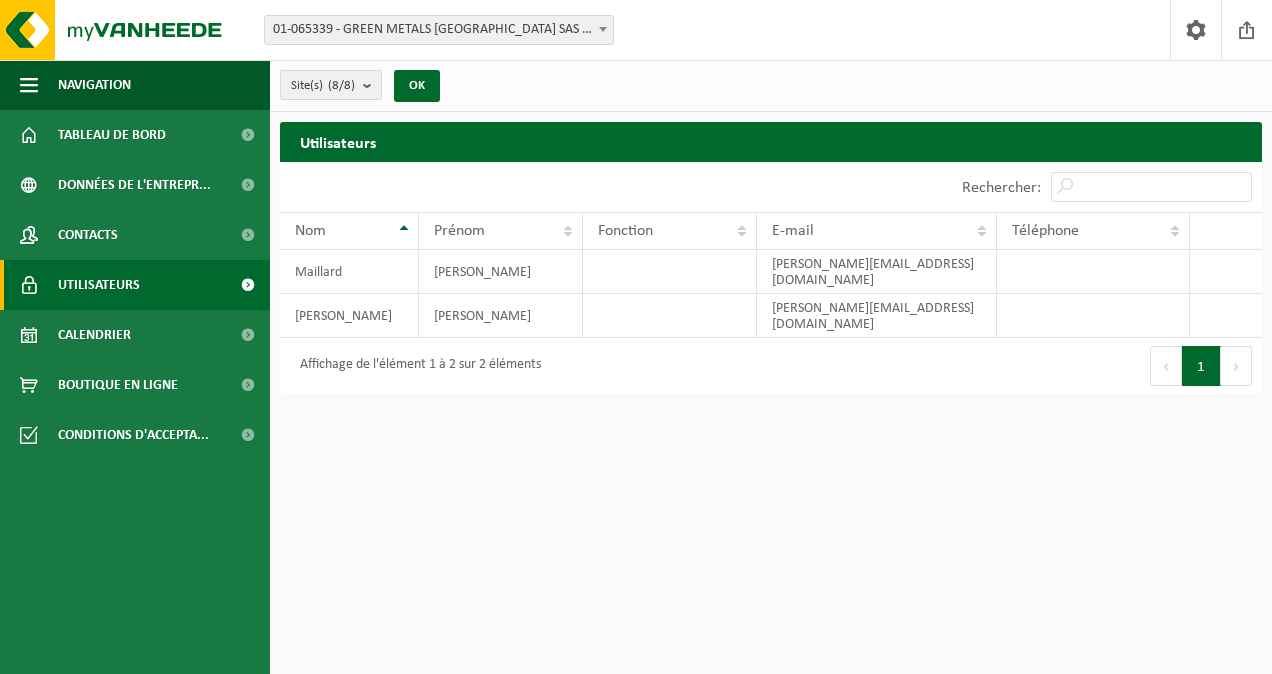 click at bounding box center [247, 285] 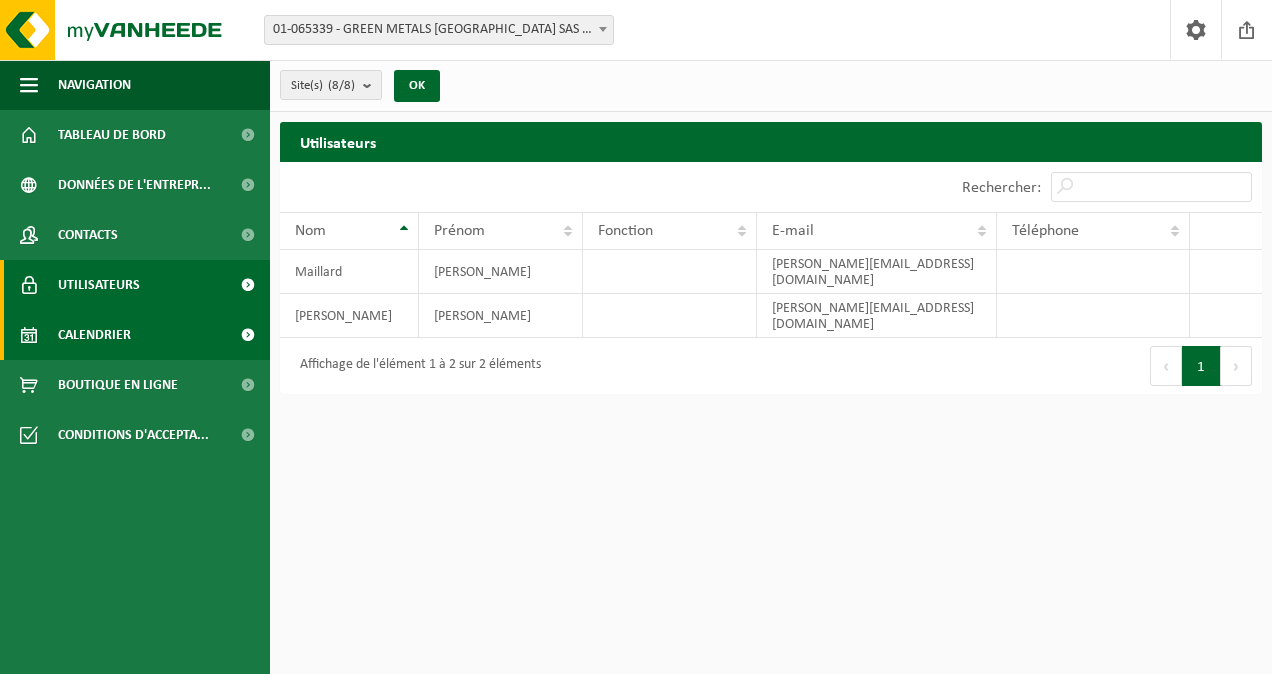 click on "Calendrier" at bounding box center (135, 335) 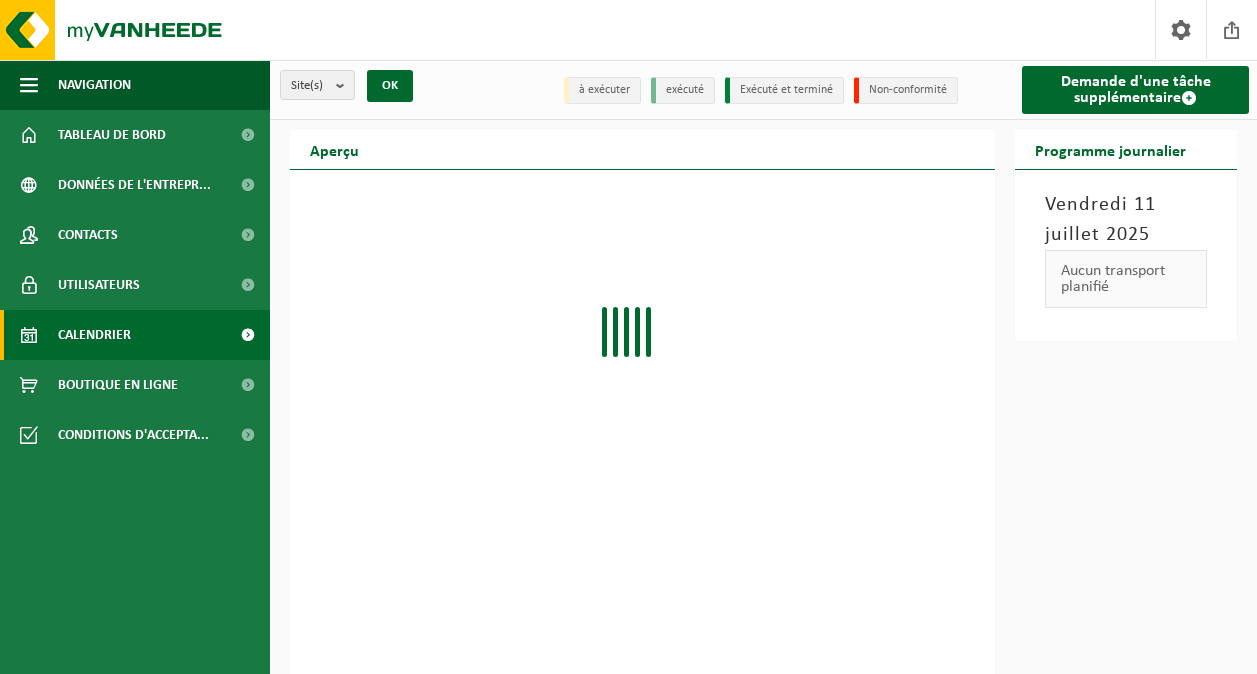 scroll, scrollTop: 0, scrollLeft: 0, axis: both 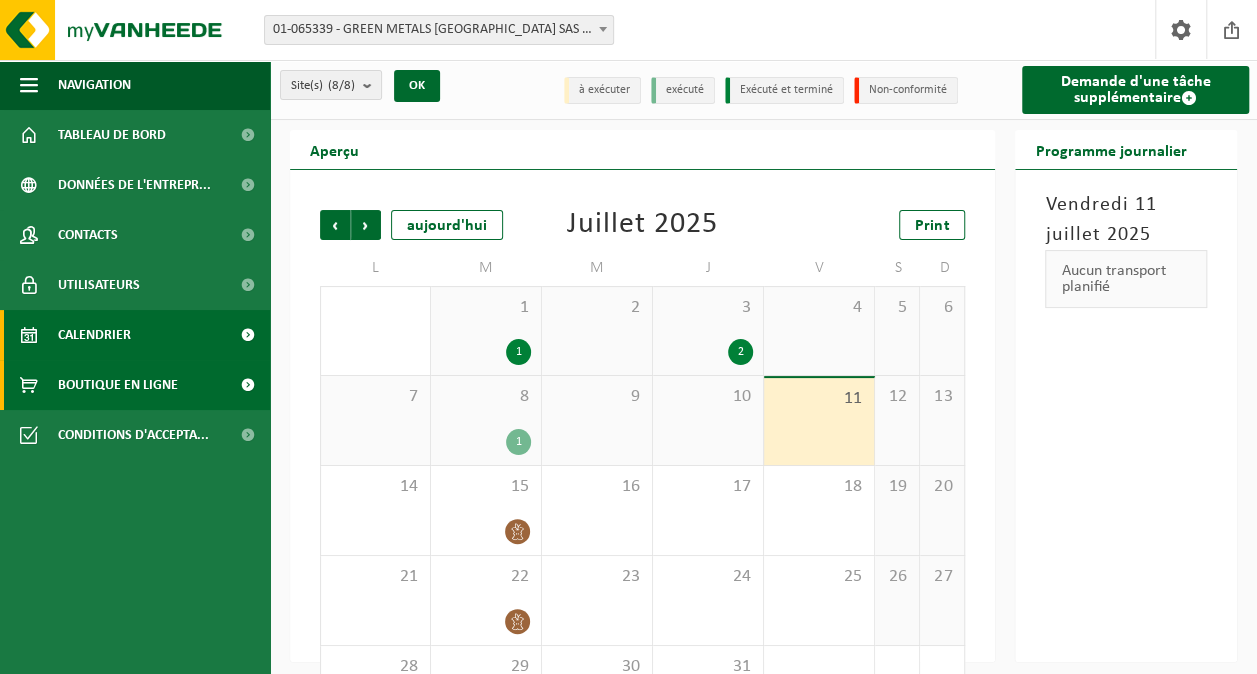click on "Boutique en ligne" at bounding box center [135, 385] 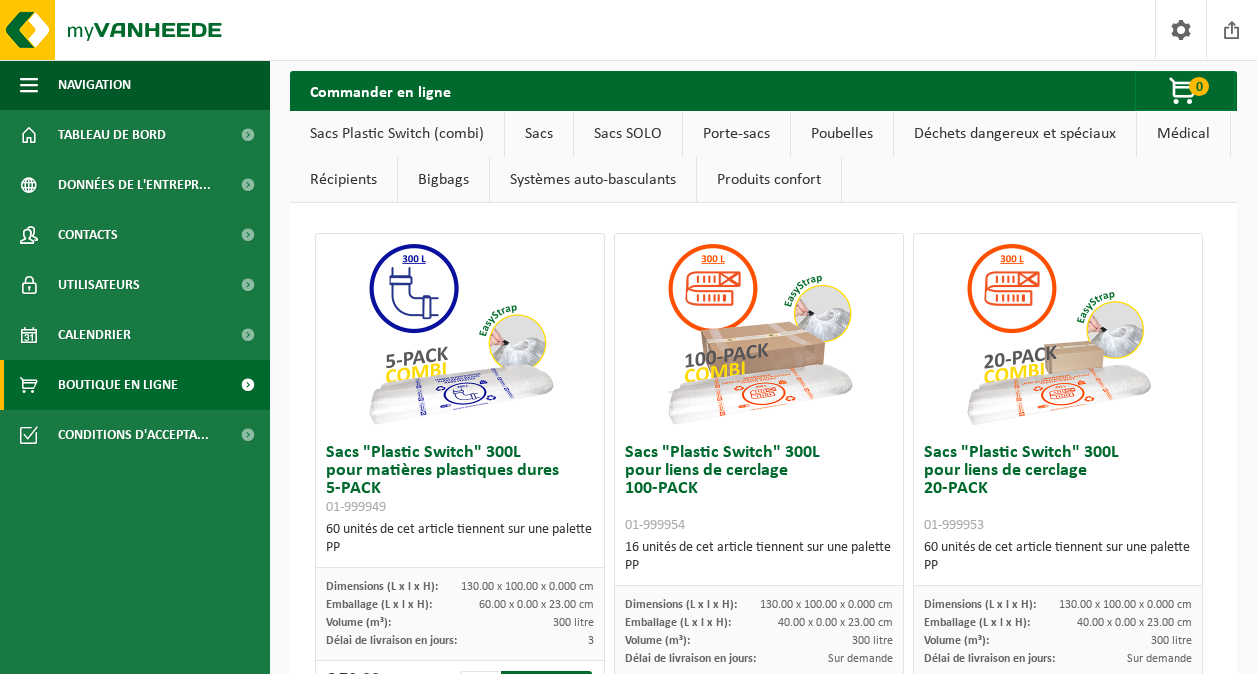 scroll, scrollTop: 0, scrollLeft: 0, axis: both 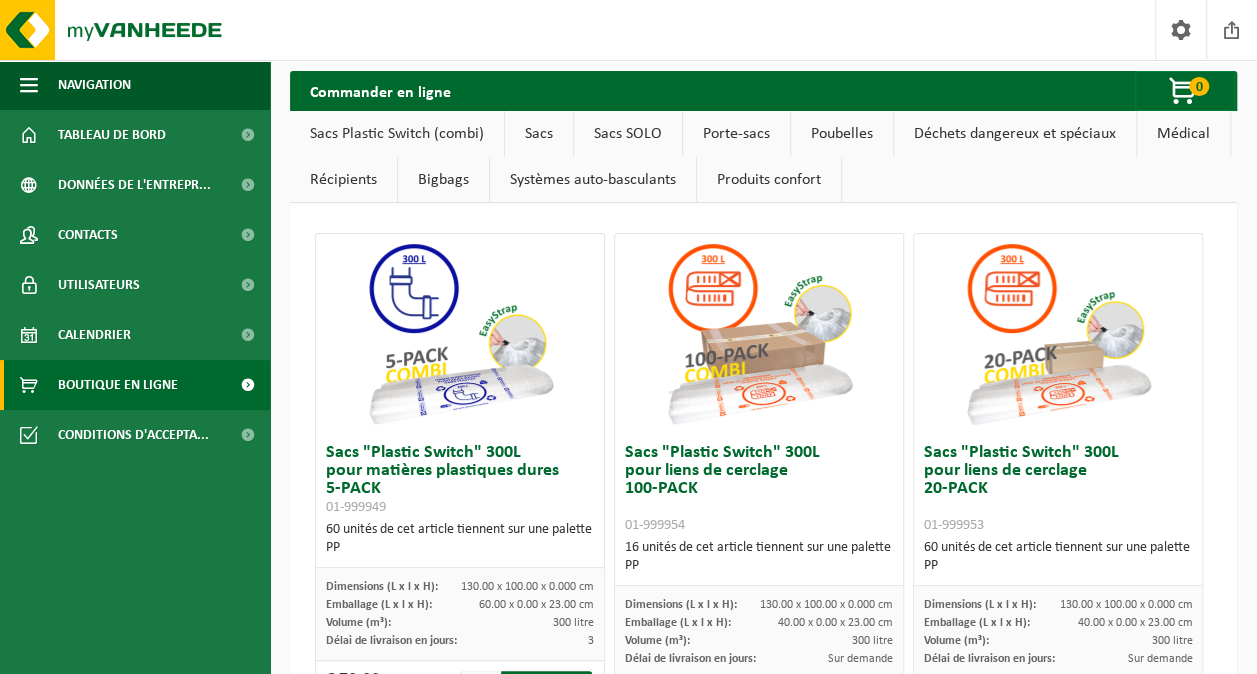 click on "Déchets dangereux et spéciaux" at bounding box center [1015, 134] 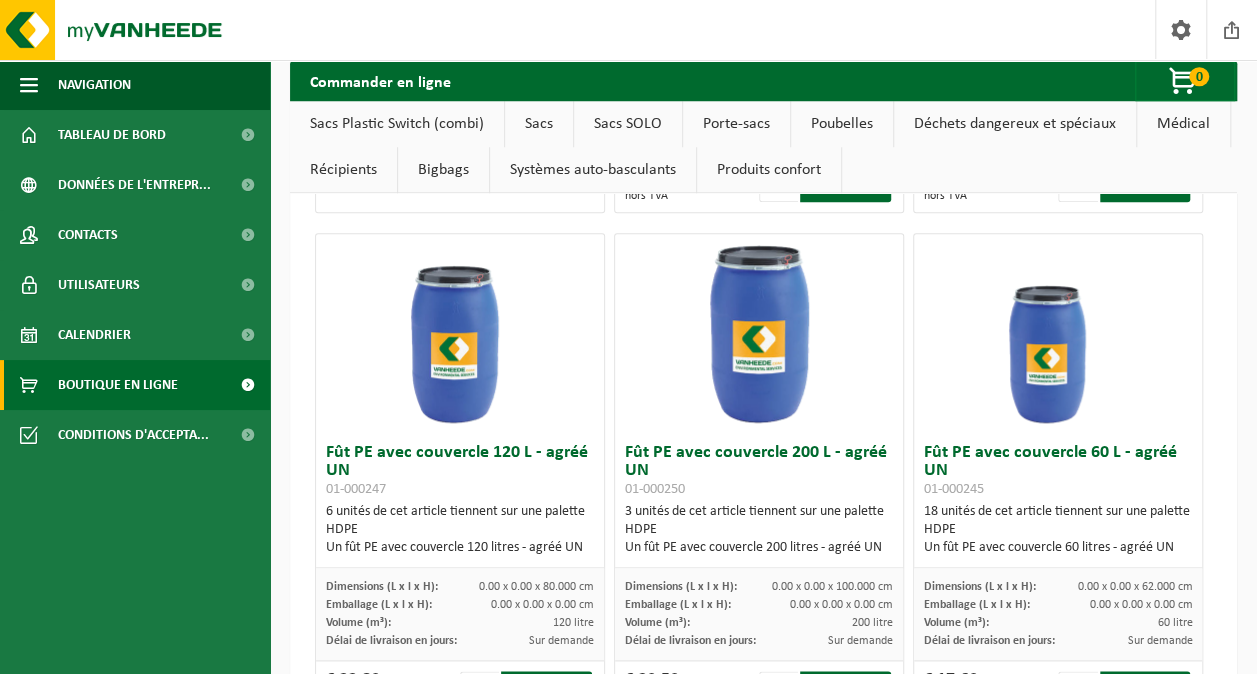scroll, scrollTop: 16400, scrollLeft: 0, axis: vertical 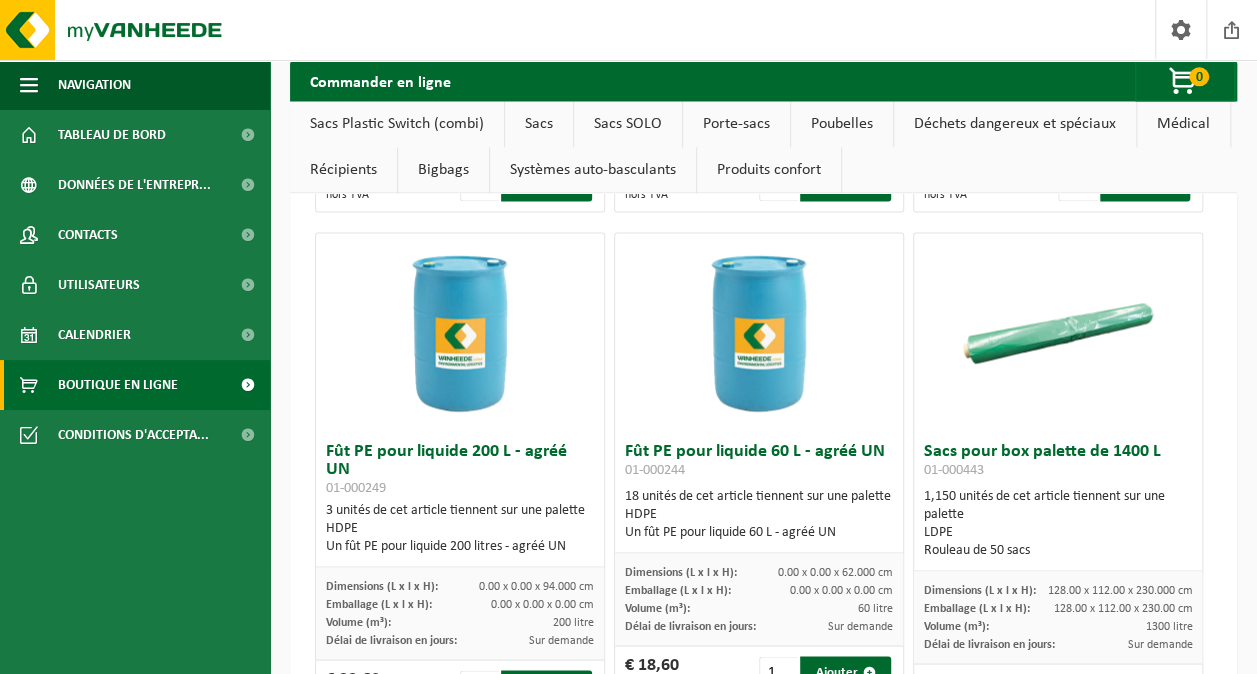 click on "Récipients" at bounding box center [343, 170] 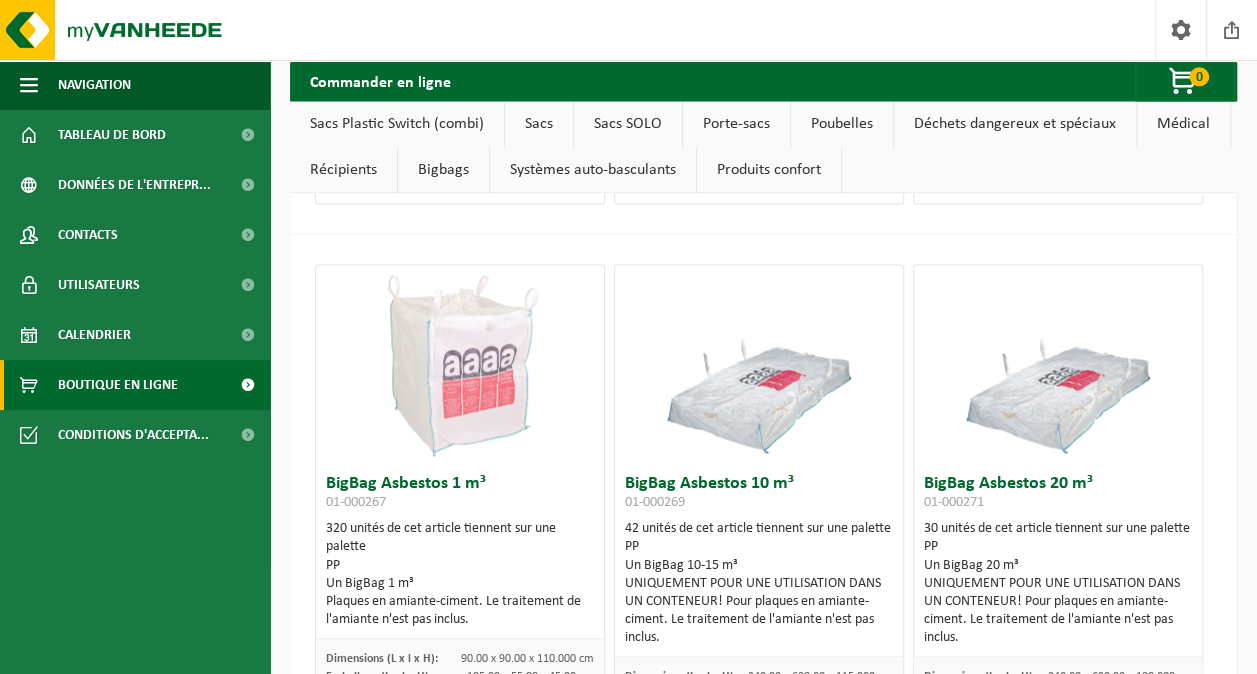 click on "Bigbags" at bounding box center (443, 170) 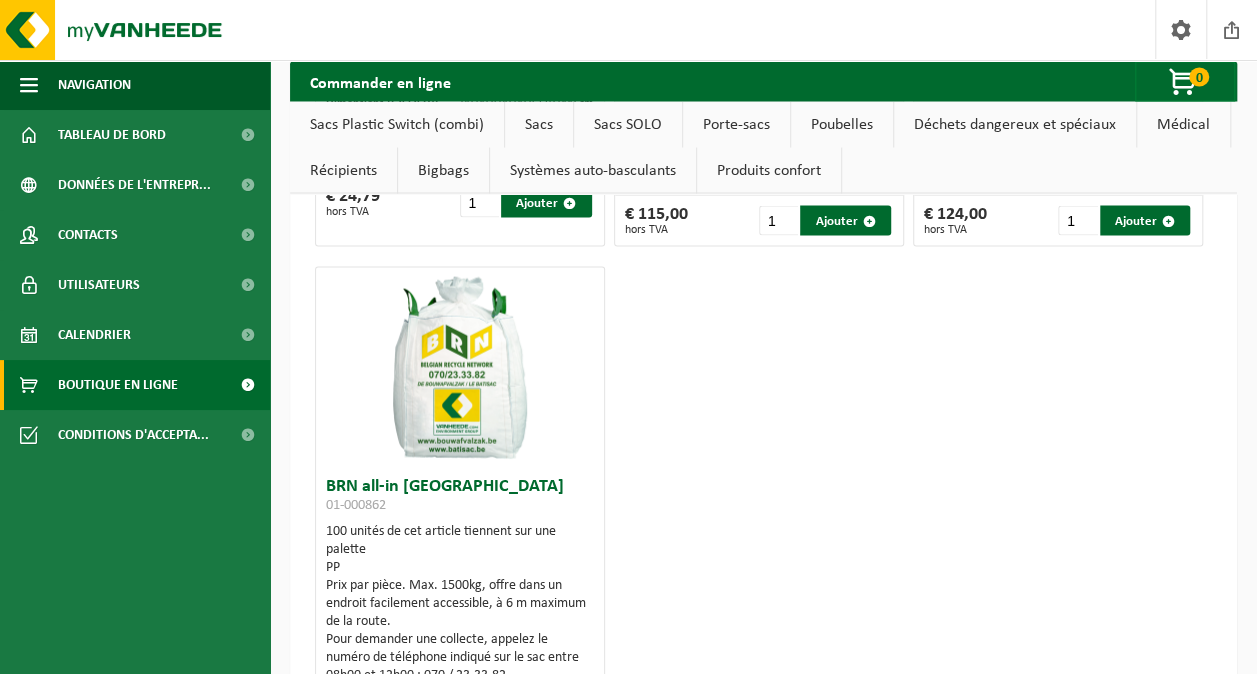 click on "Systèmes auto-basculants" at bounding box center (593, 170) 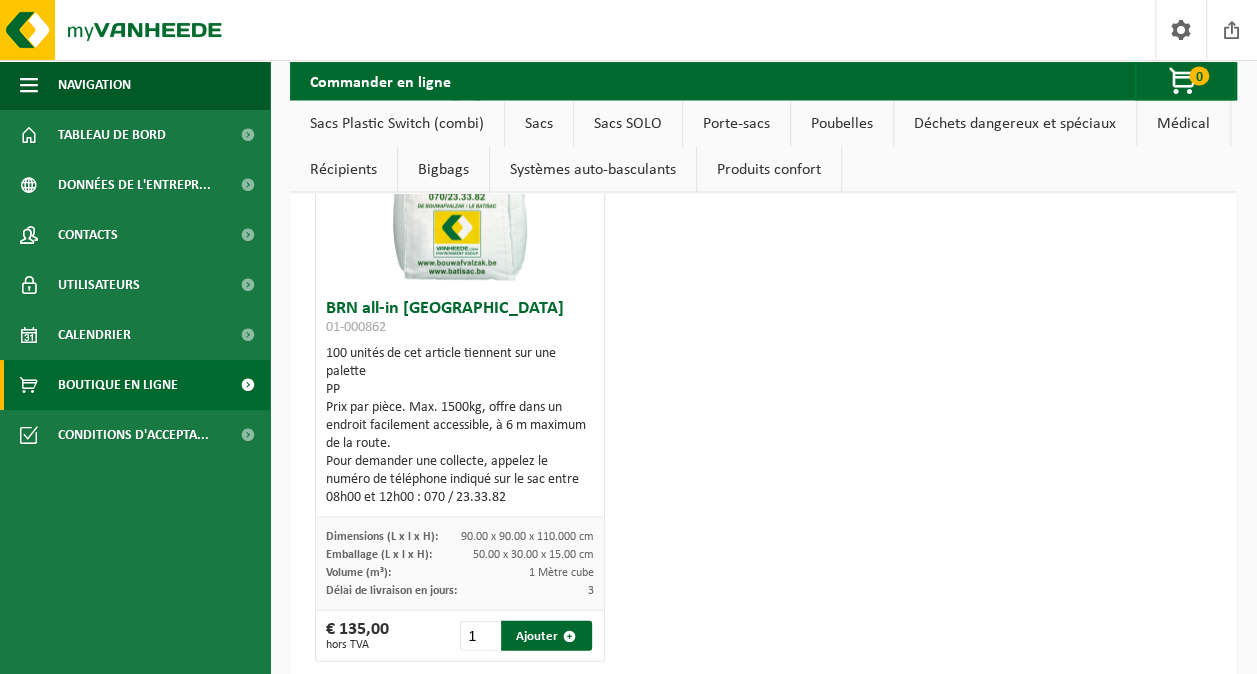 scroll, scrollTop: 20826, scrollLeft: 0, axis: vertical 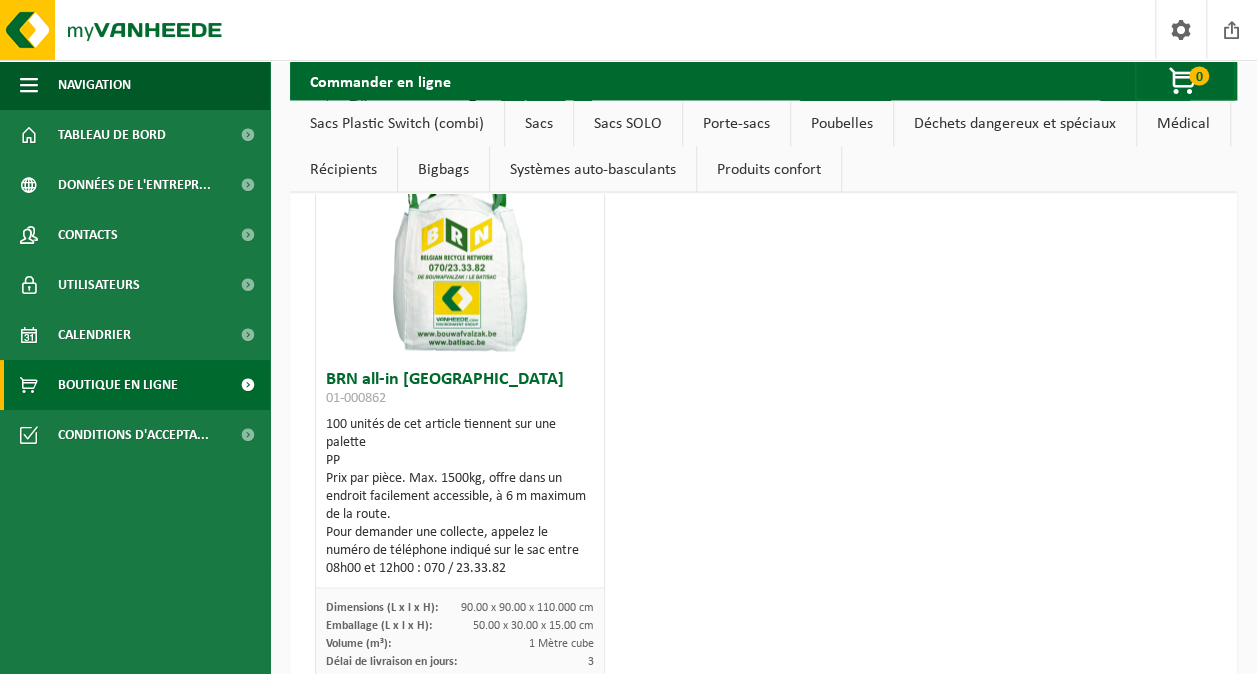 click on "BigBag Asbestos 1 m³ 01-000267      320 unités de cet article tiennent sur une palette     PP     Un BigBag 1 m³     Plaques en amiante-ciment. Le traitement de l'amiante n'est pas inclus.            Dimensions (L x l x H):   90.00 x 90.00 x 110.000 cm       Emballage (L x l x H):   105.00 x 55.00 x 45.00 cm       Volume (m³):   1 Mètre cube       Délai de livraison en jours:   Sur demande            € 24,79  hors TVA         1    Ajouter                      BigBag Asbestos 10 m³ 01-000269      42 unités de cet article tiennent sur une palette     PP     Un BigBag 10-15 m³     UNIQUEMENT POUR UNE UTILISATION DANS UN CONTENEUR! Pour plaques en amiante-ciment. Le traitement de l'amiante n'est pas inclus.            Dimensions (L x l x H):   240.00 x 620.00 x 115.000 cm       Emballage (L x l x H):   125.00 x 60.00 x 70.00 cm       Volume (m³):   10 Mètre cube       Délai de livraison en jours:   Sur demande            € 115,00  hors TVA         1    Ajouter" at bounding box center [763, 168] 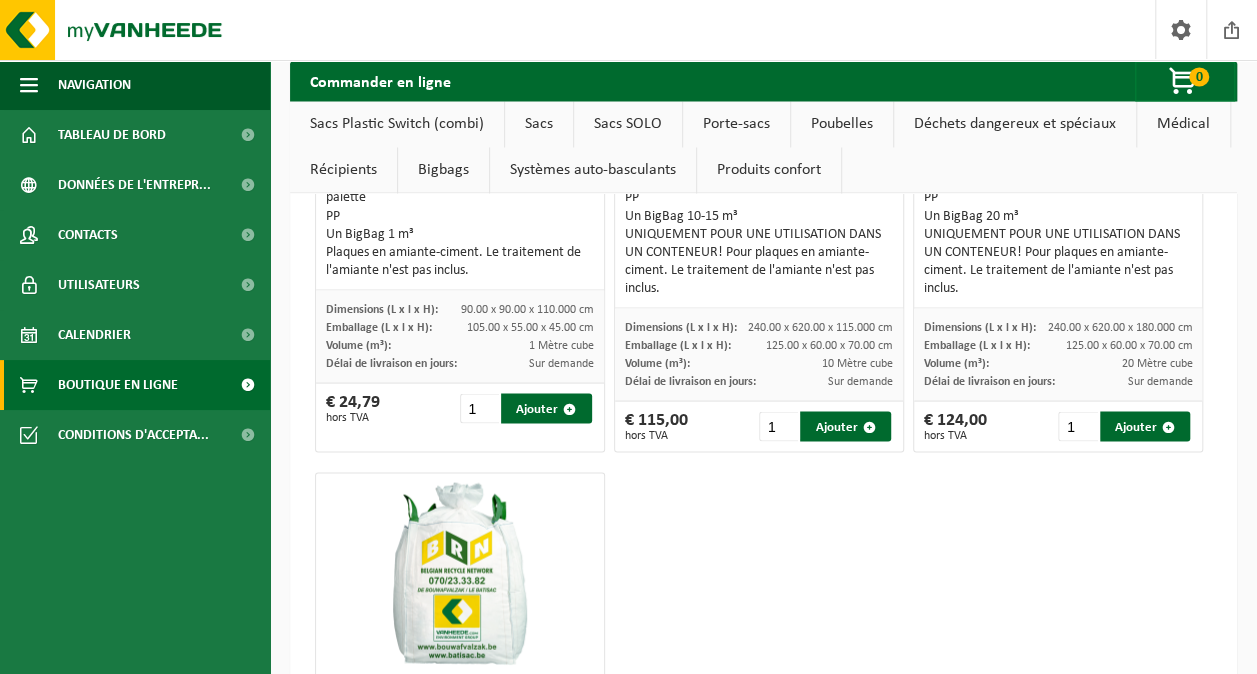 scroll, scrollTop: 20426, scrollLeft: 0, axis: vertical 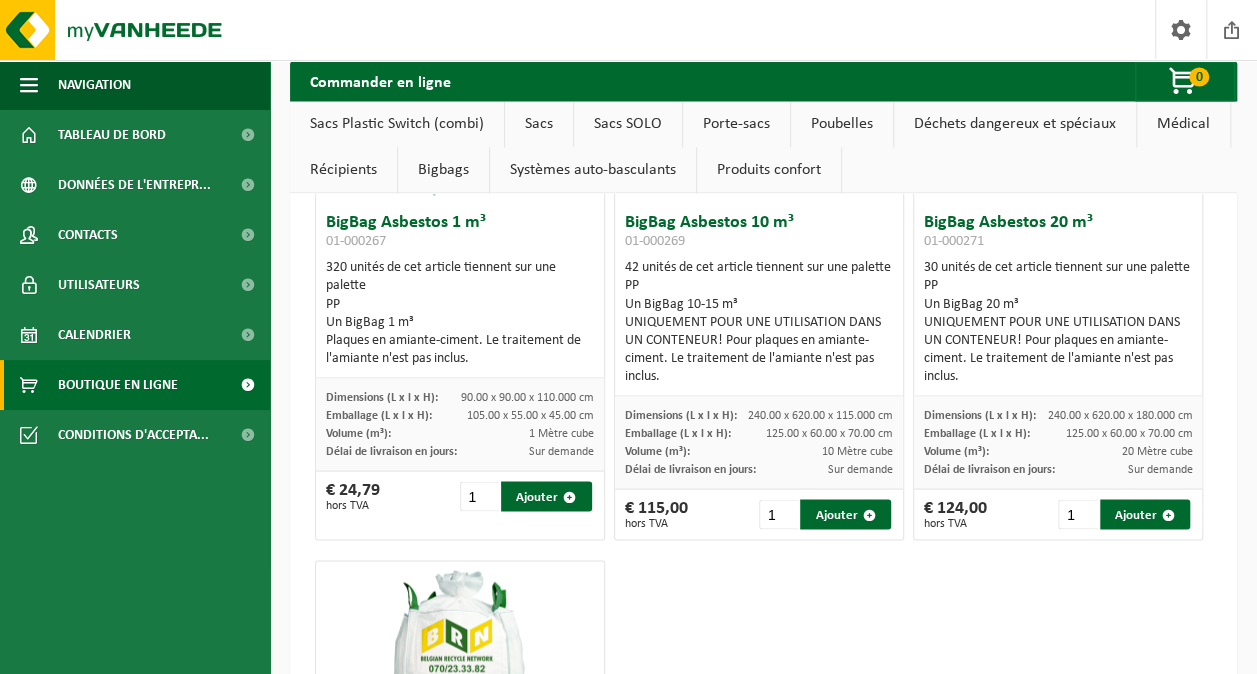 click on "Produits confort" at bounding box center [769, 170] 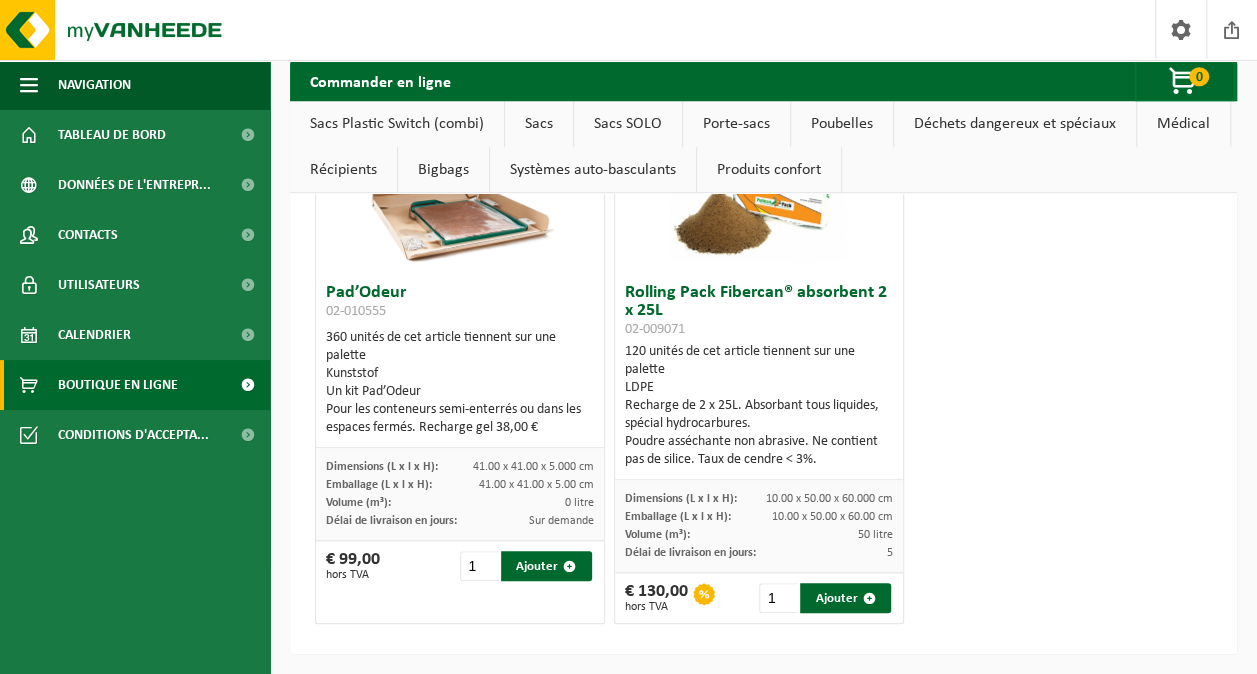 scroll, scrollTop: 23706, scrollLeft: 0, axis: vertical 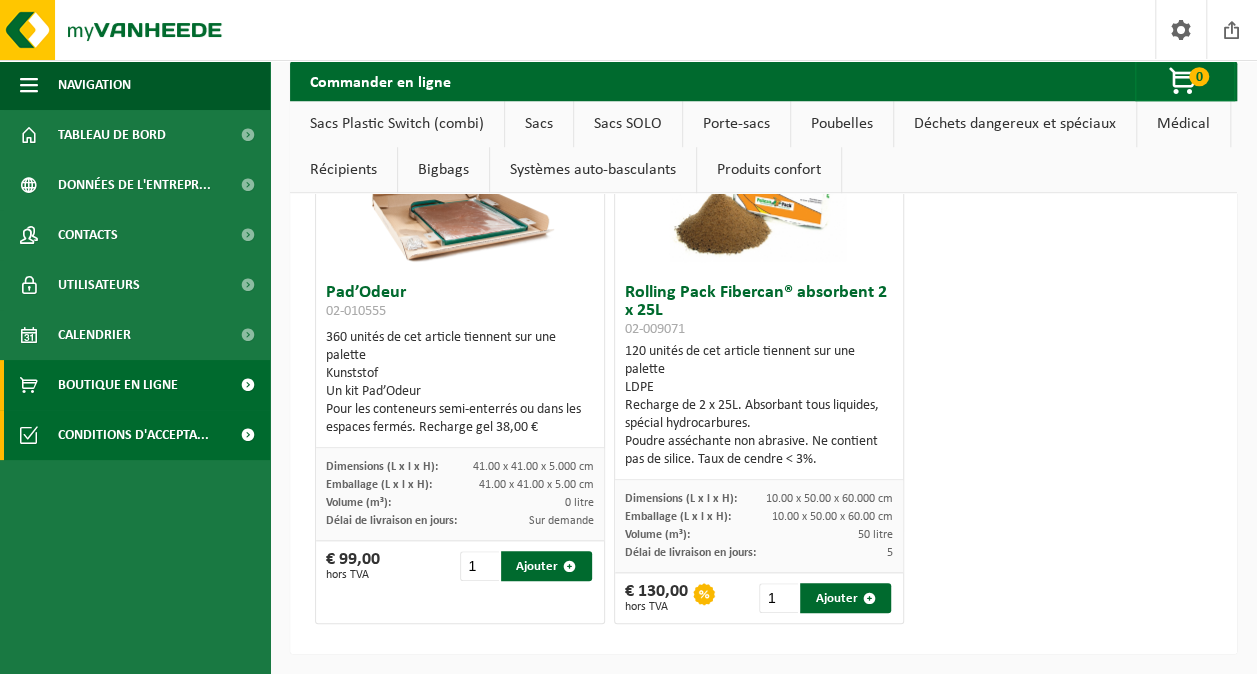 click on "Conditions d'accepta..." at bounding box center [133, 435] 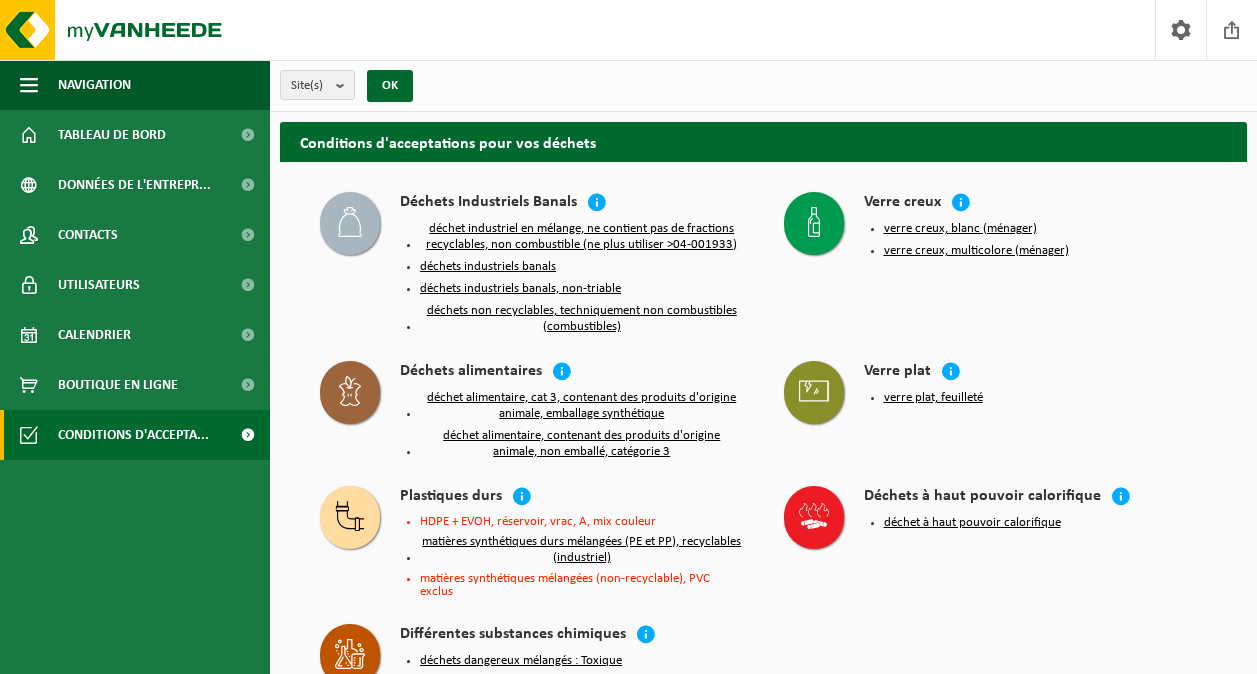 scroll, scrollTop: 0, scrollLeft: 0, axis: both 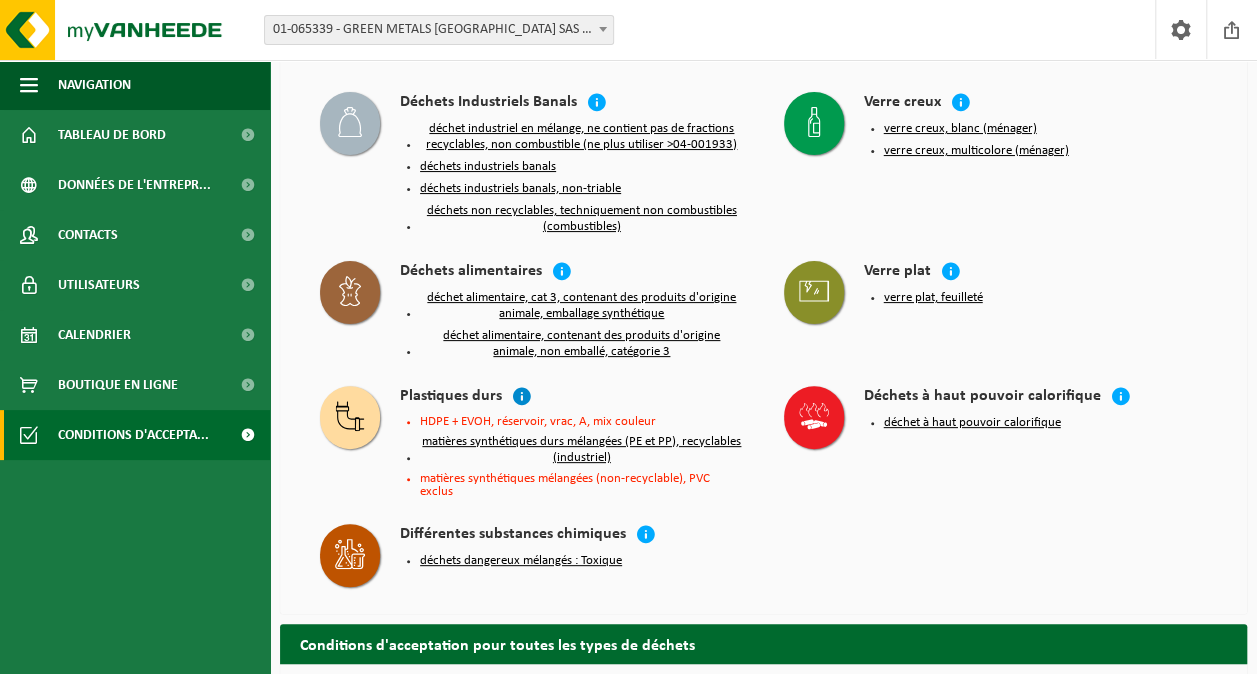 click at bounding box center [522, 396] 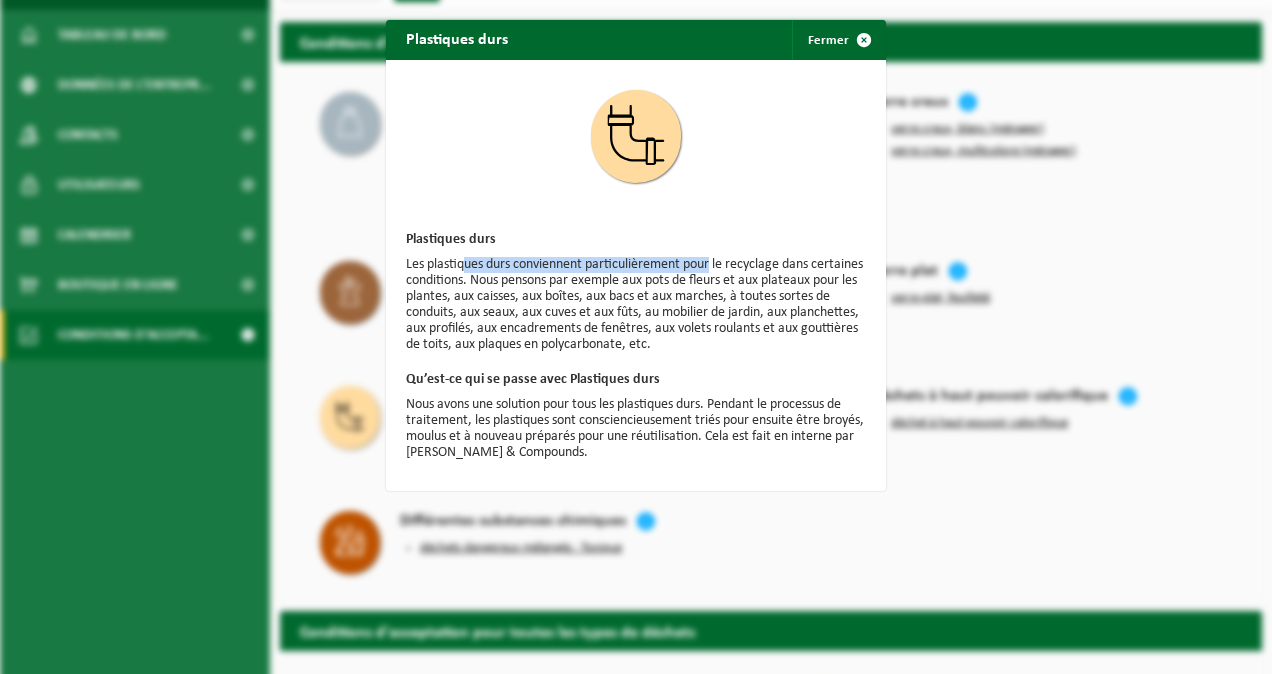drag, startPoint x: 458, startPoint y: 262, endPoint x: 707, endPoint y: 271, distance: 249.1626 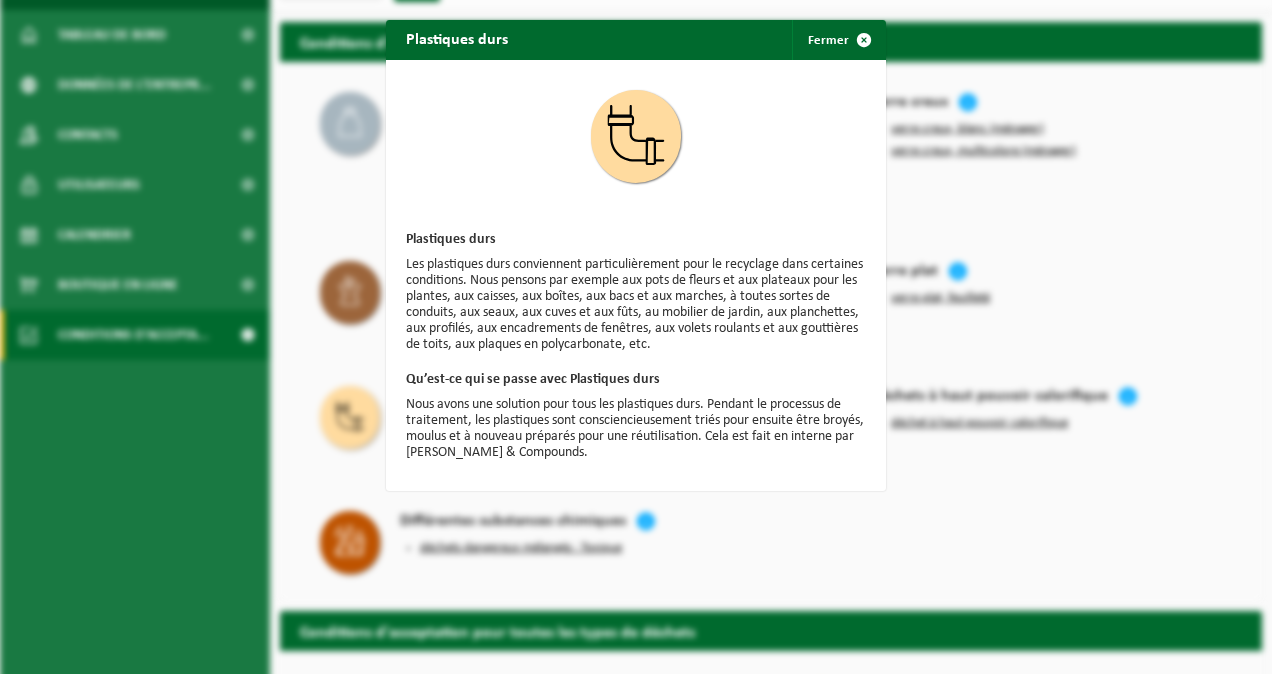drag, startPoint x: 707, startPoint y: 271, endPoint x: 692, endPoint y: 326, distance: 57.00877 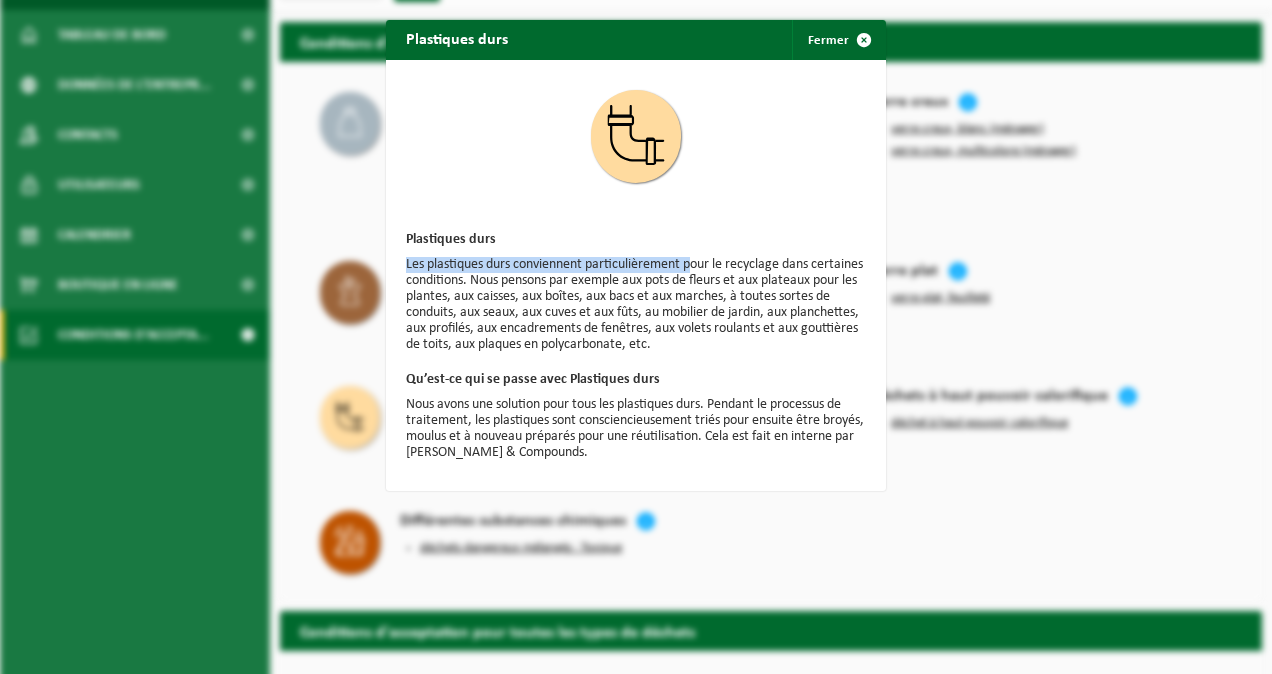drag, startPoint x: 692, startPoint y: 270, endPoint x: 718, endPoint y: 355, distance: 88.88757 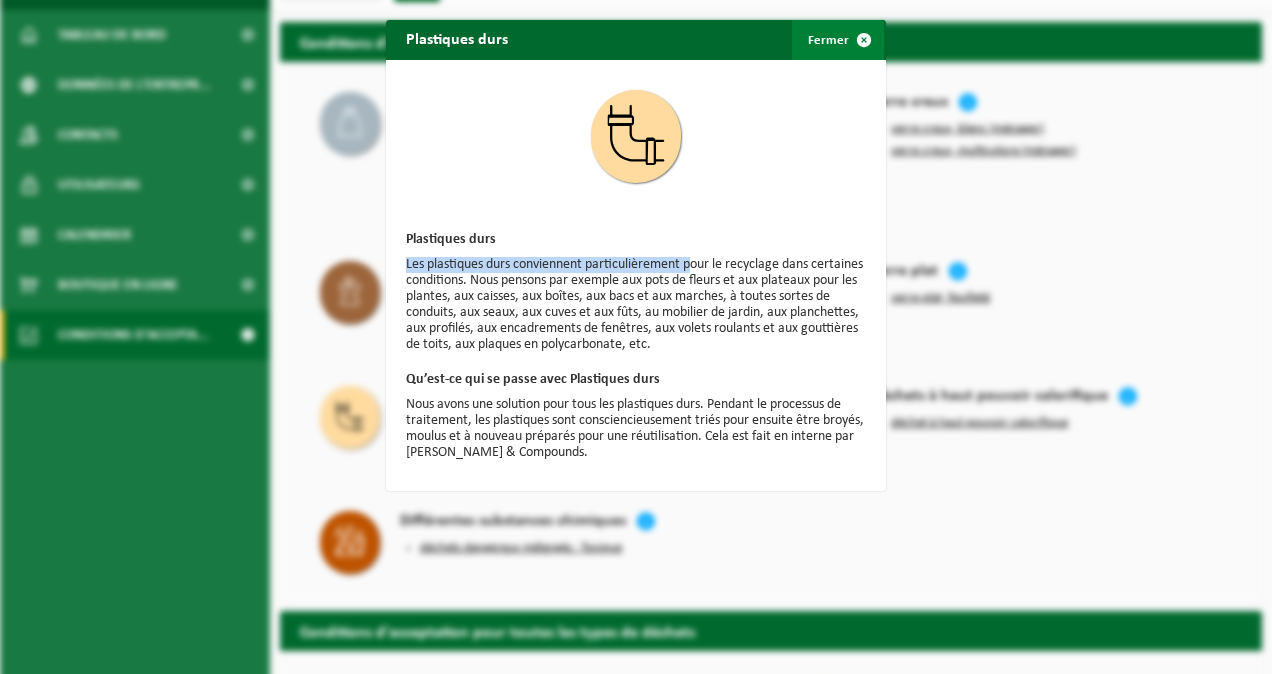 click on "Fermer" at bounding box center [838, 40] 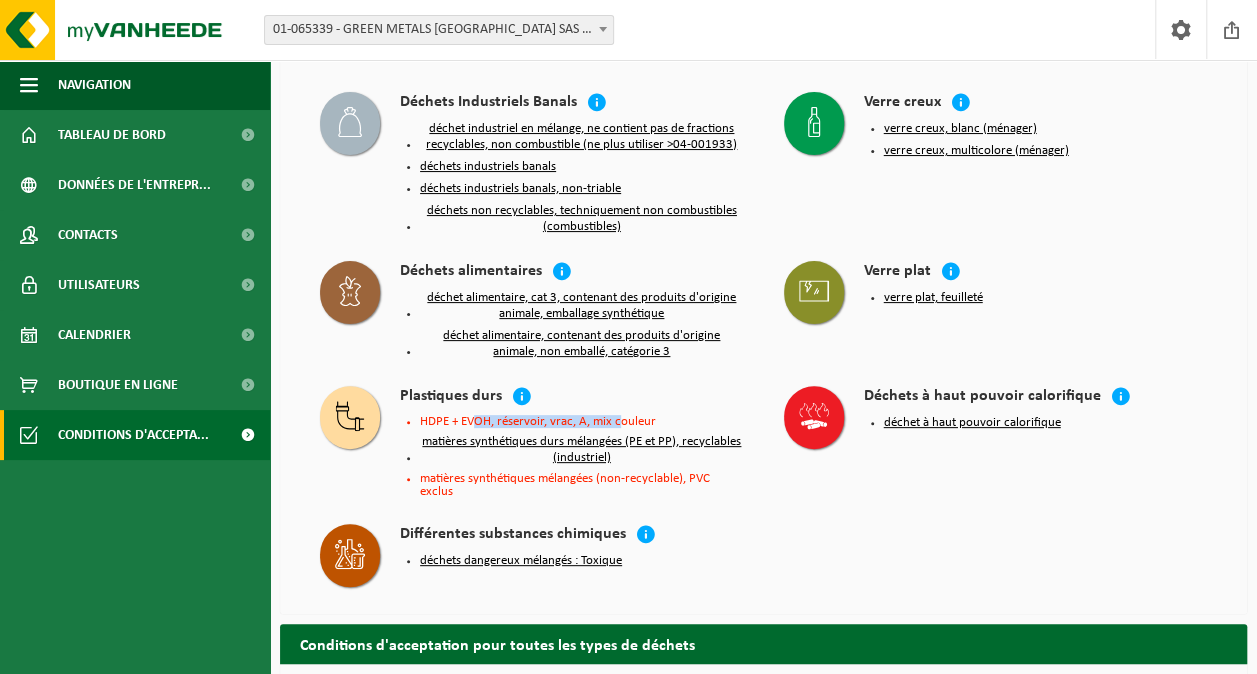 drag, startPoint x: 473, startPoint y: 418, endPoint x: 617, endPoint y: 420, distance: 144.01389 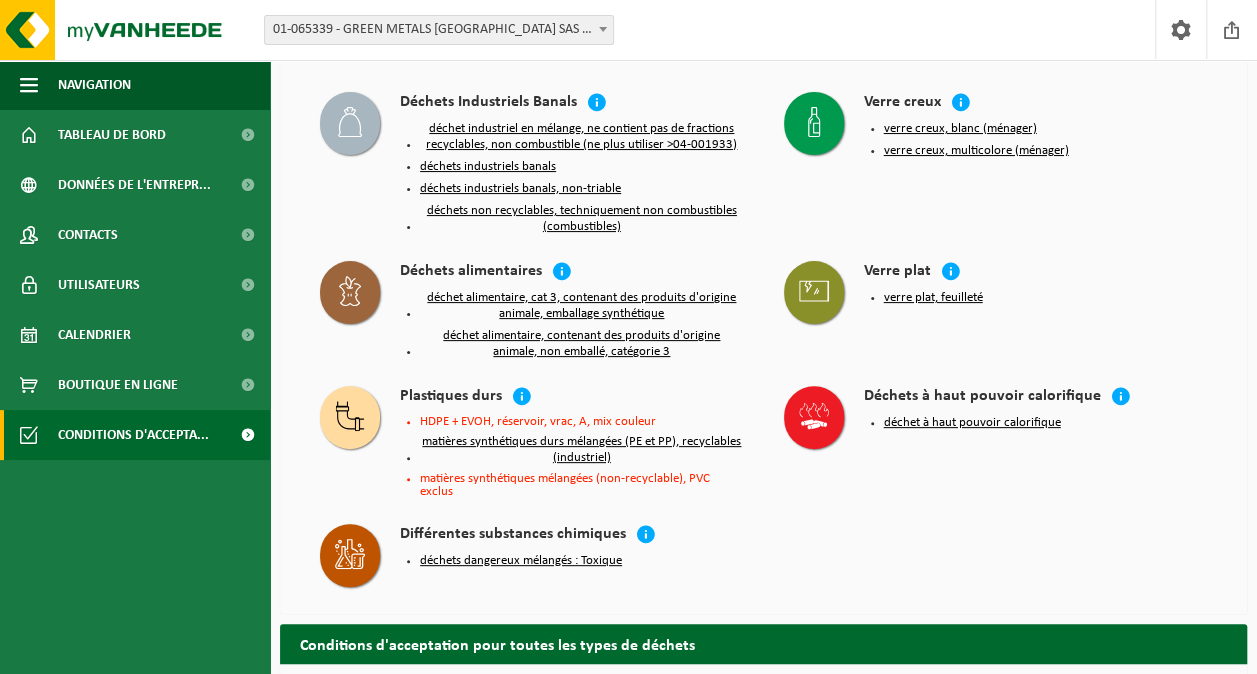 drag, startPoint x: 617, startPoint y: 420, endPoint x: 657, endPoint y: 422, distance: 40.04997 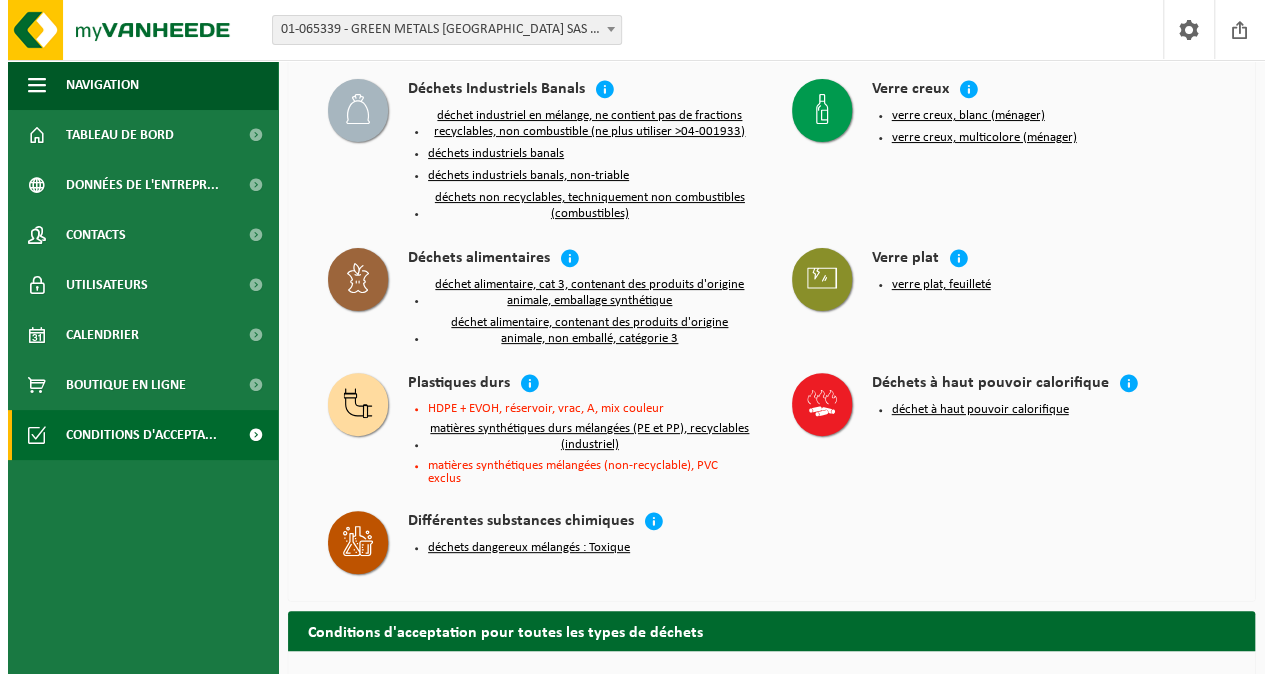 scroll, scrollTop: 0, scrollLeft: 0, axis: both 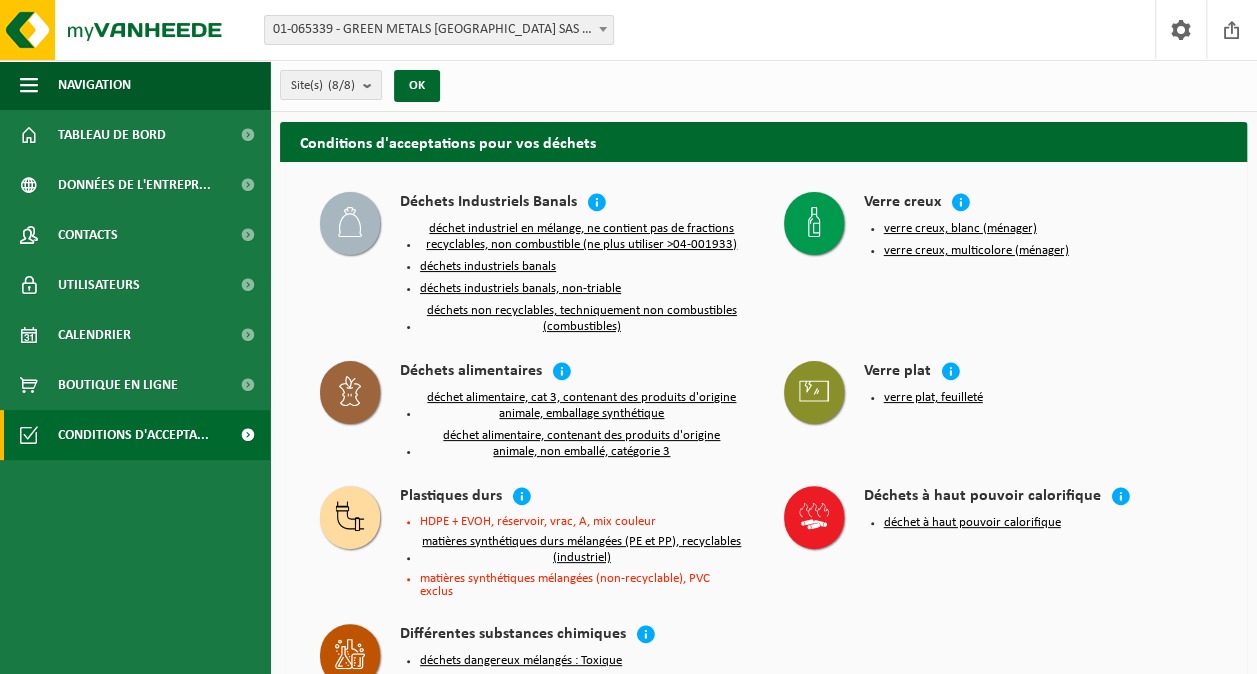 click on "déchet industriel en mélange, ne contient pas de fractions recyclables, non combustible (ne plus utiliser >04-001933)" at bounding box center (582, 237) 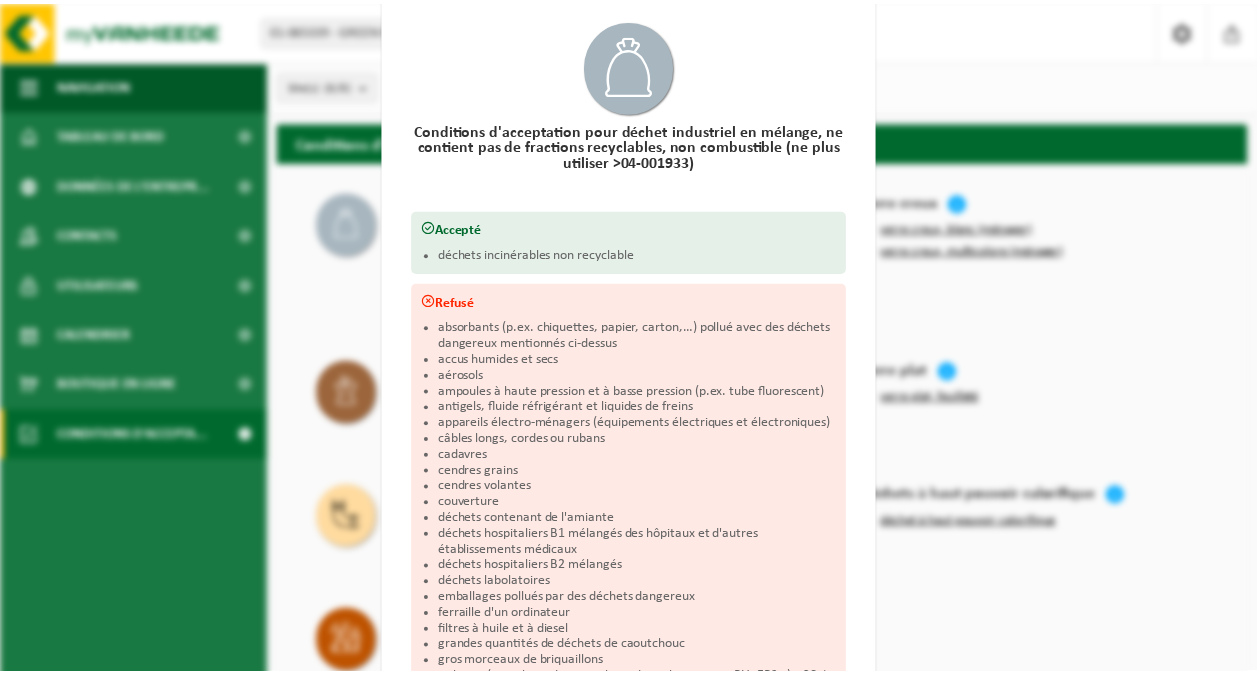 scroll, scrollTop: 0, scrollLeft: 0, axis: both 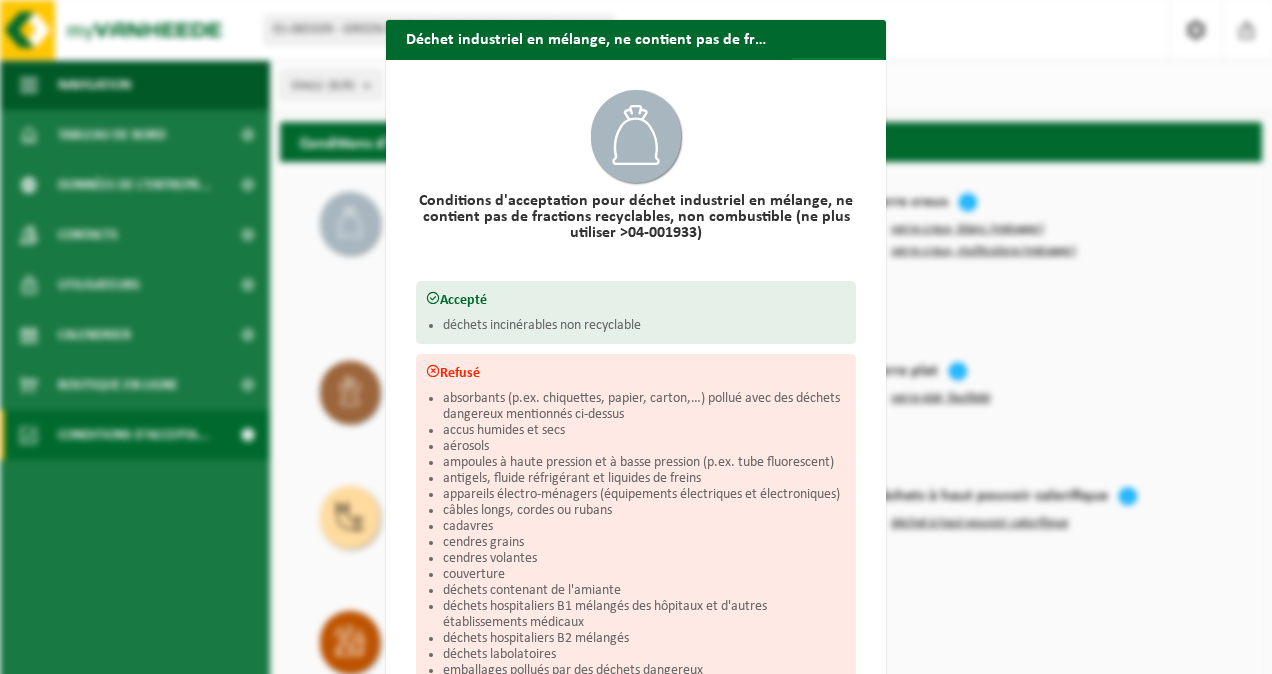 click on "Fermer" at bounding box center (838, 78) 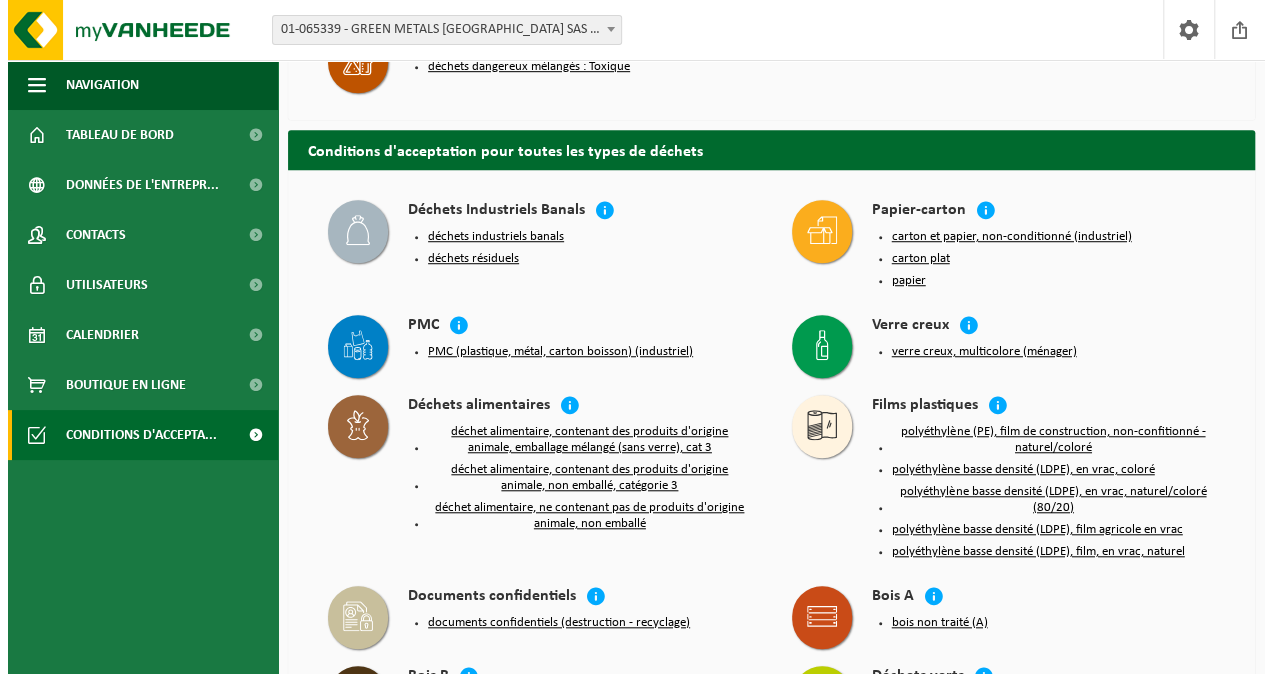 scroll, scrollTop: 600, scrollLeft: 0, axis: vertical 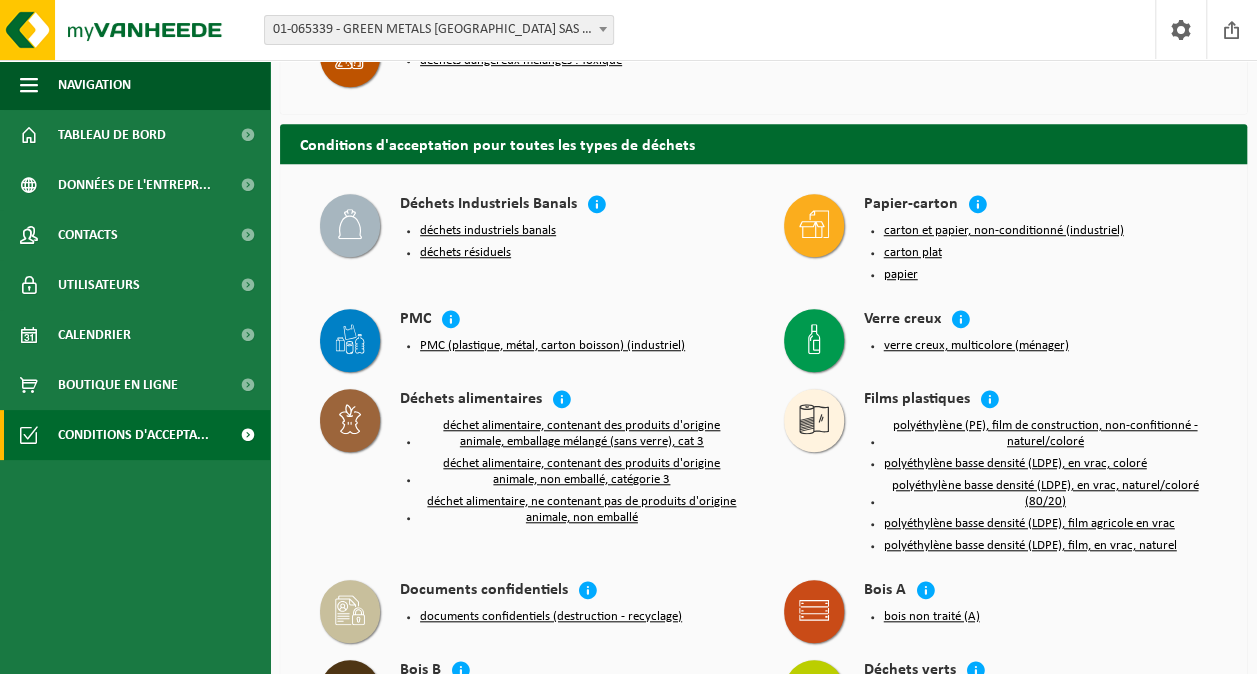 click on "déchet alimentaire, contenant des produits d'origine animale, emballage mélangé (sans verre), cat 3" at bounding box center (582, 434) 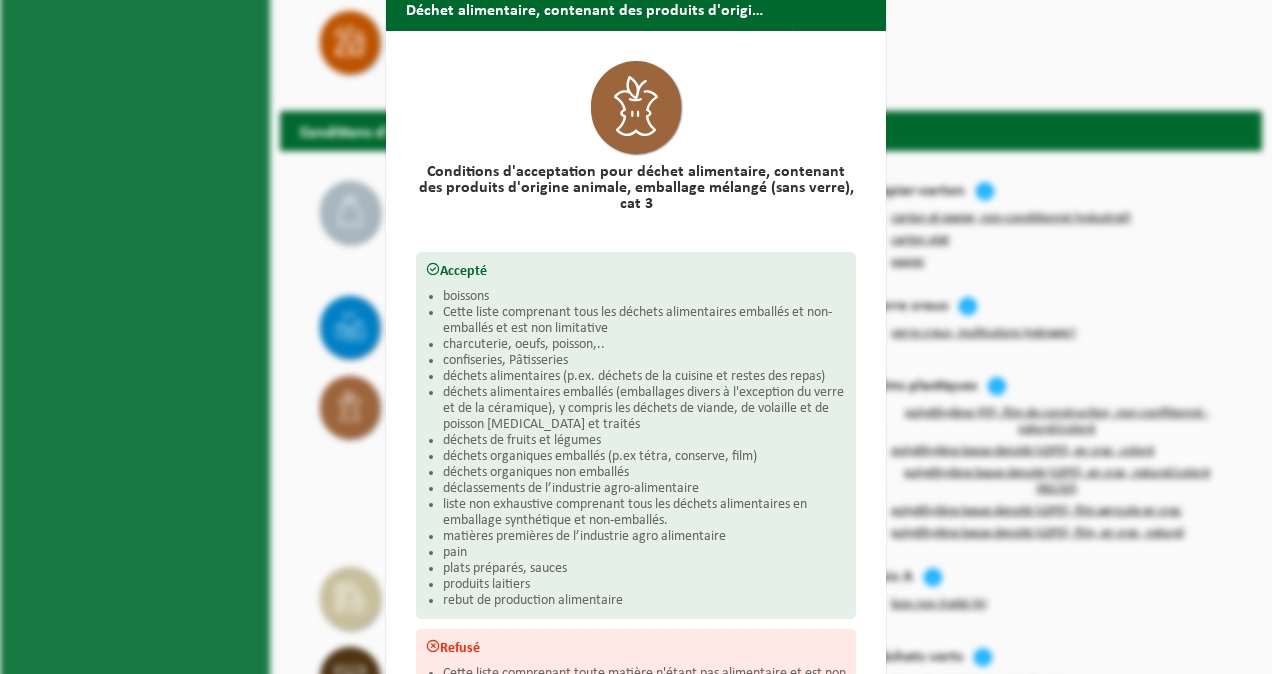scroll, scrollTop: 0, scrollLeft: 0, axis: both 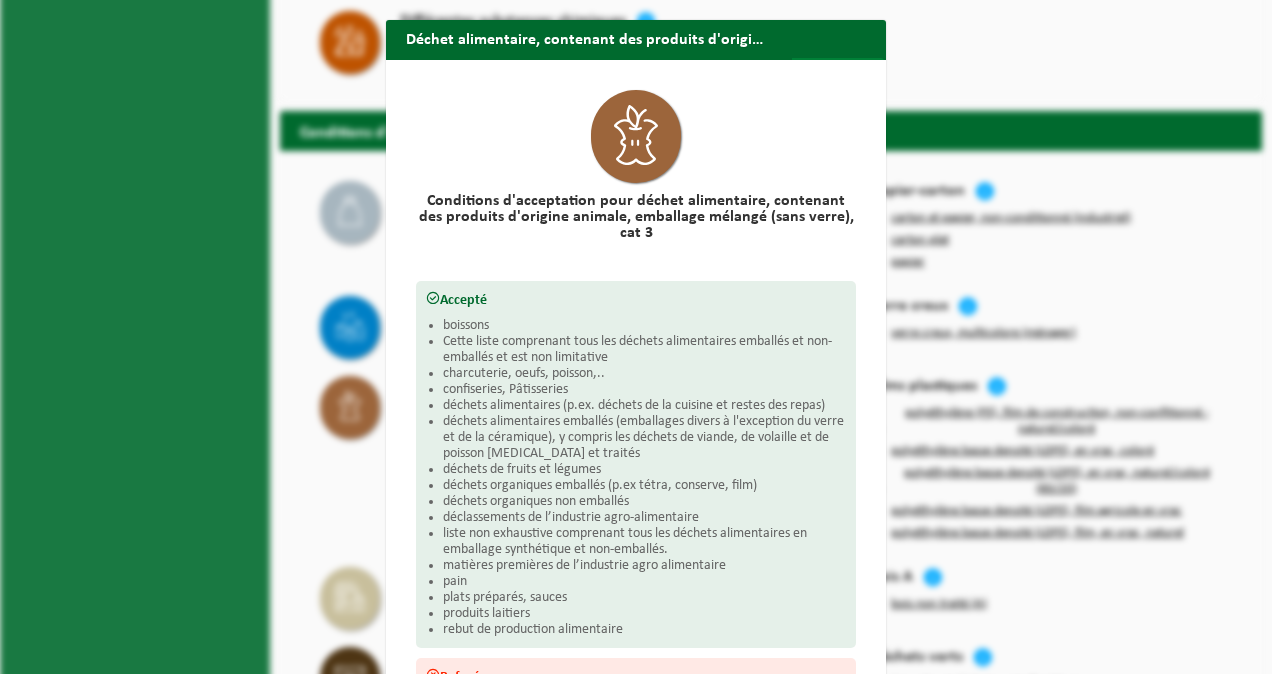 click on "Fermer" at bounding box center (838, 78) 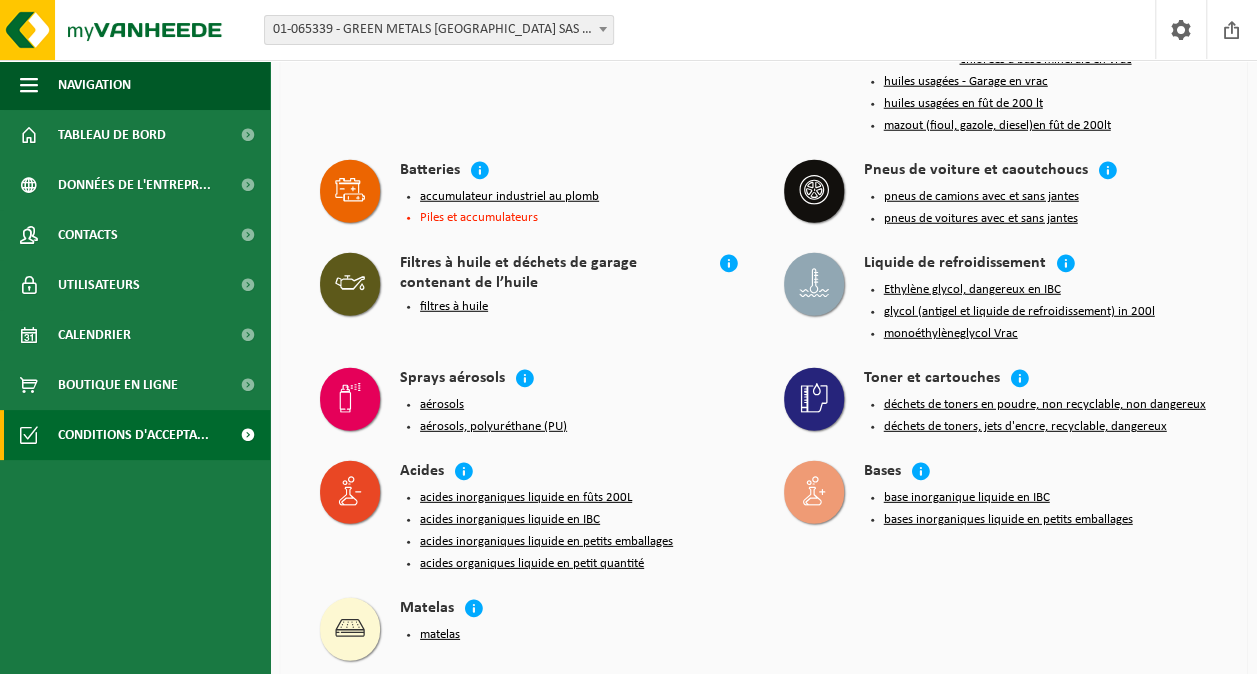 scroll, scrollTop: 2624, scrollLeft: 0, axis: vertical 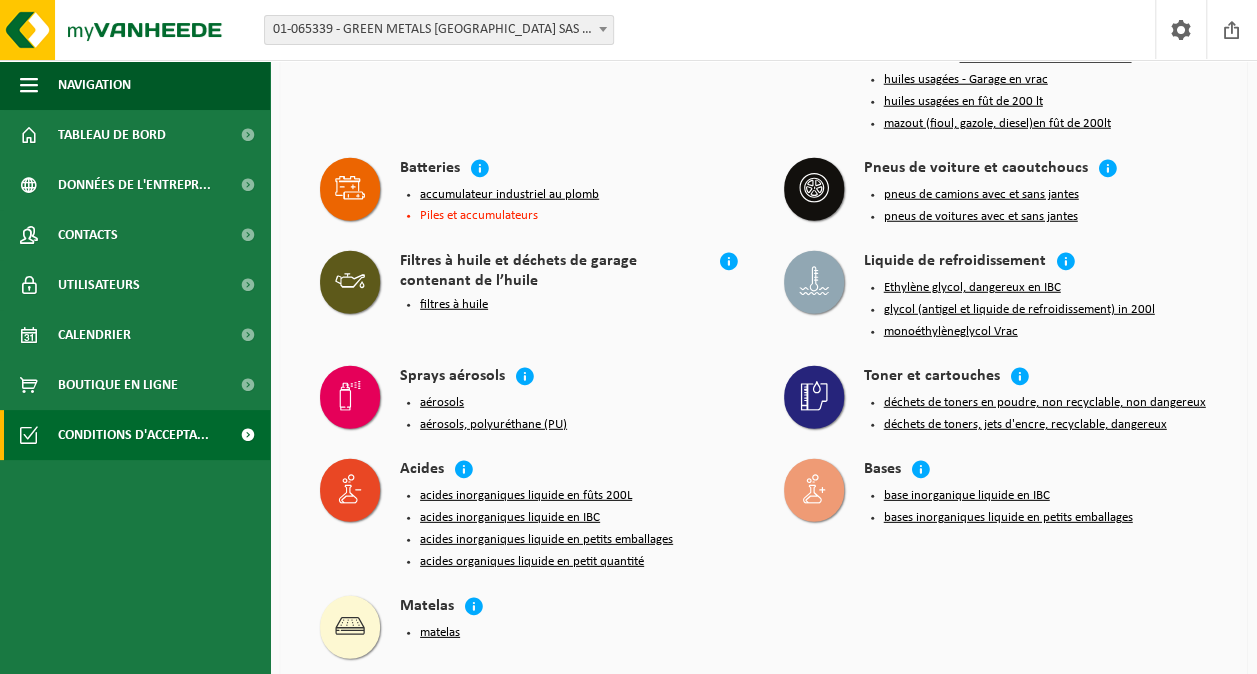 click on "Piles et accumulateurs" at bounding box center [582, 215] 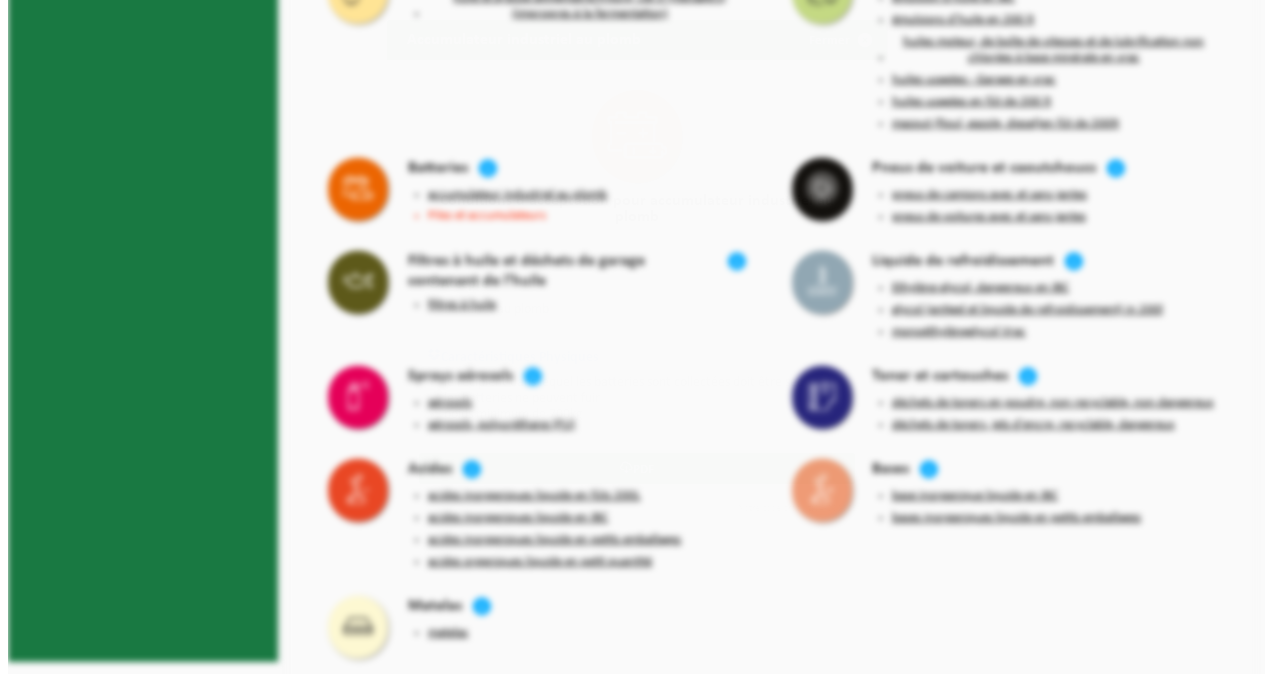 scroll, scrollTop: 2612, scrollLeft: 0, axis: vertical 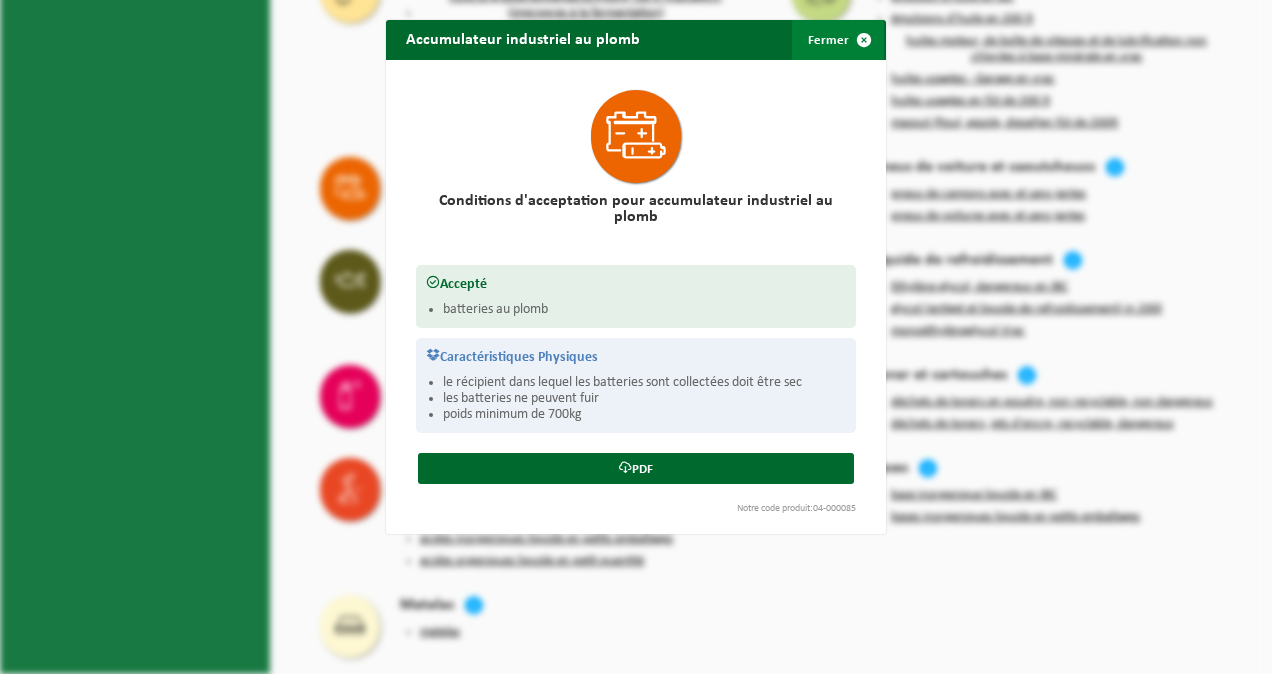drag, startPoint x: 854, startPoint y: 36, endPoint x: 820, endPoint y: 64, distance: 44.04543 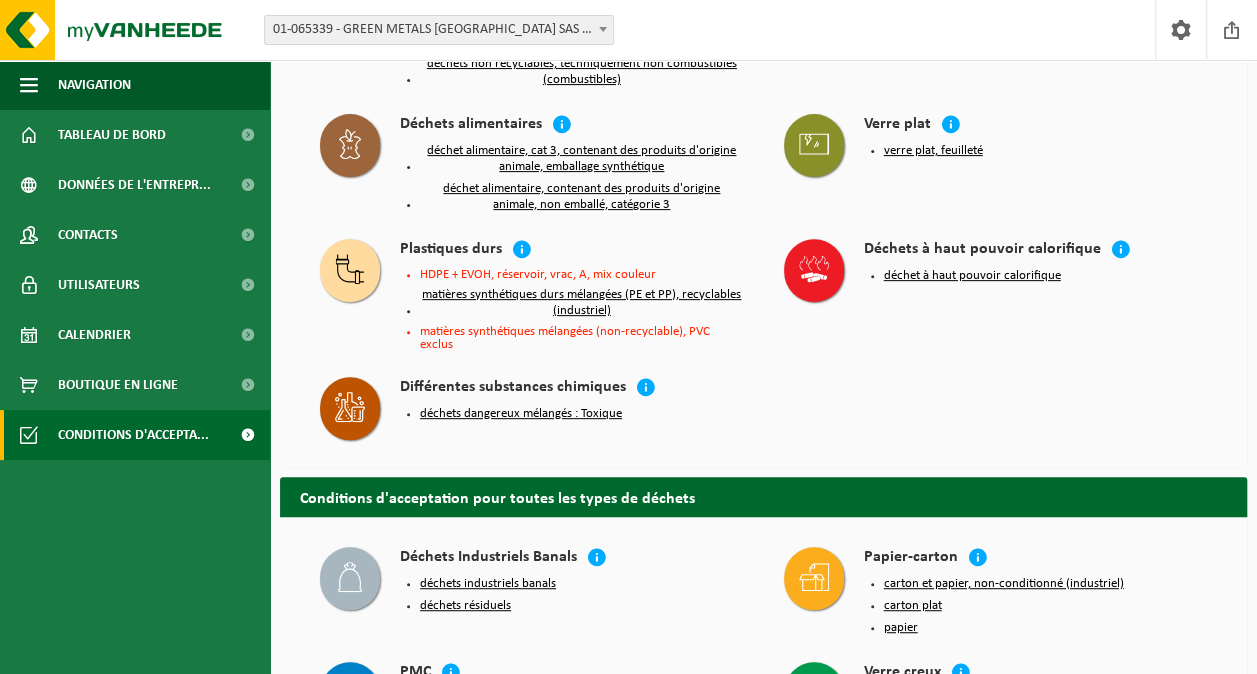 scroll, scrollTop: 0, scrollLeft: 0, axis: both 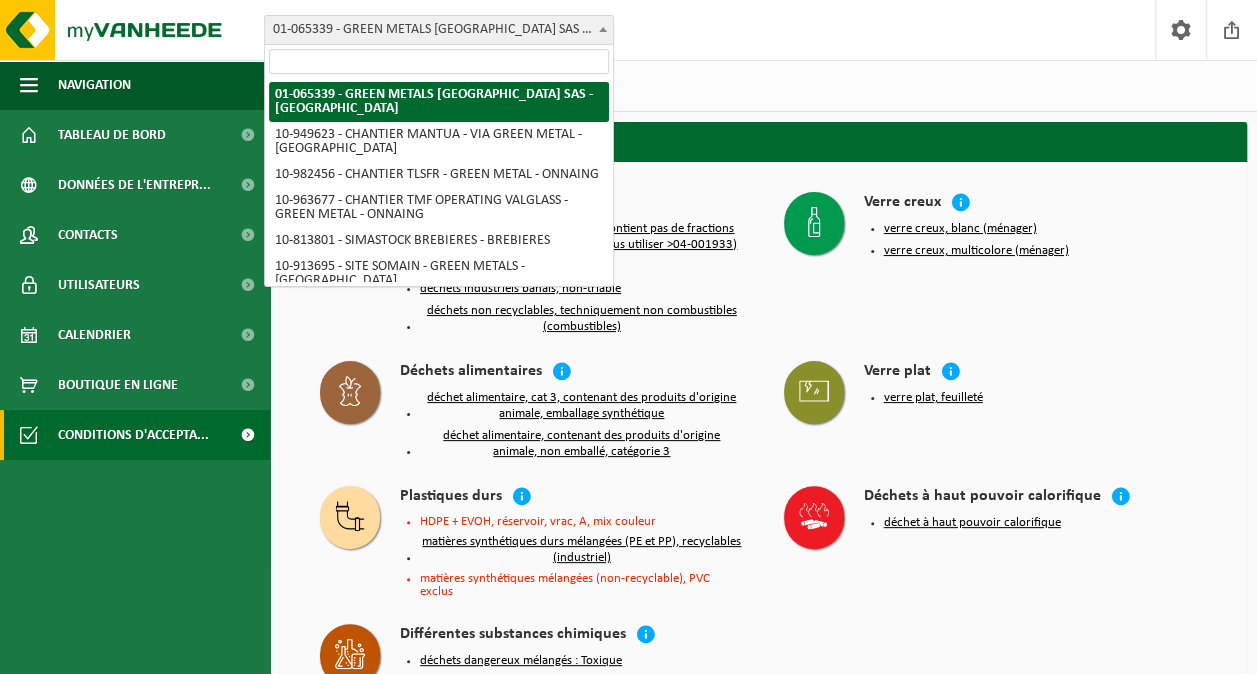 click on "01-065339 - GREEN METALS [GEOGRAPHIC_DATA] SAS - [GEOGRAPHIC_DATA]" at bounding box center [439, 30] 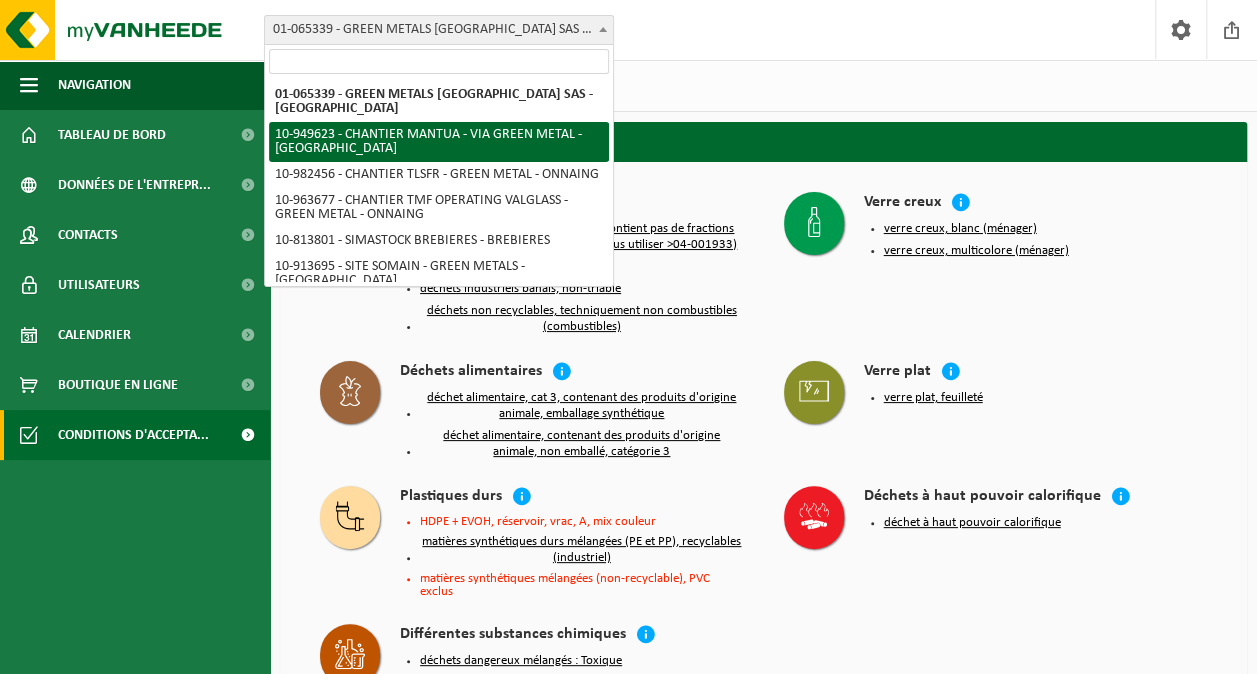 select on "143215" 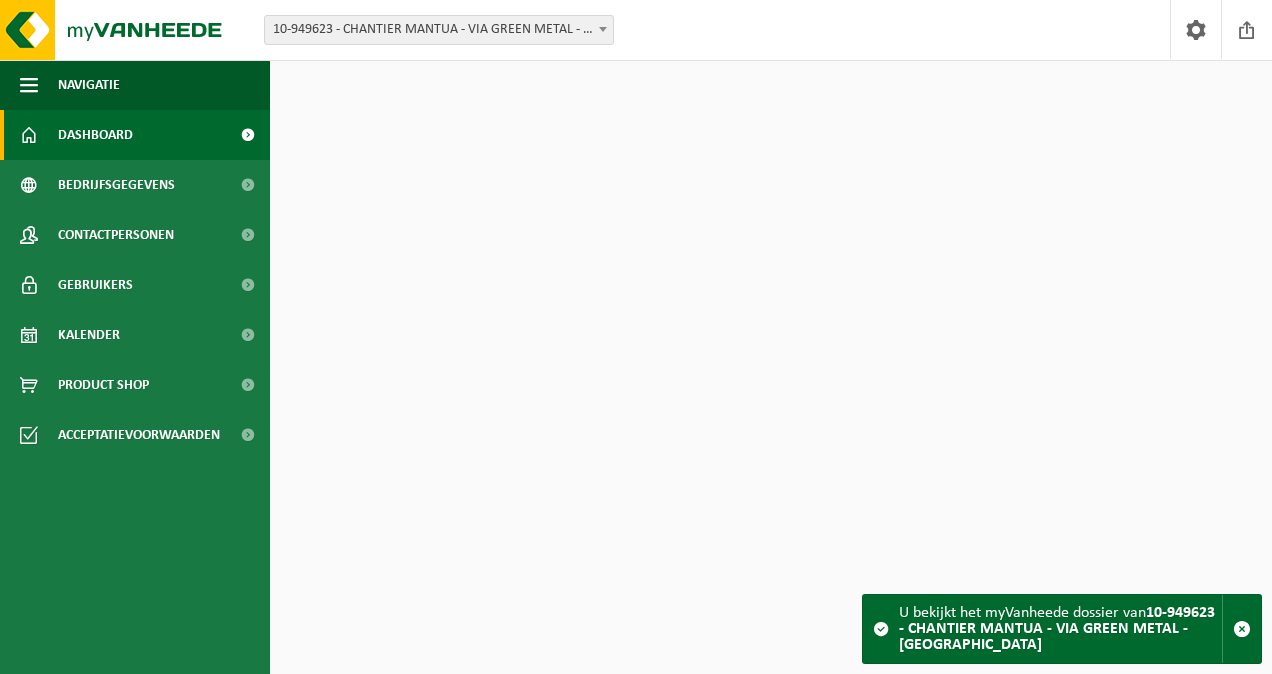 scroll, scrollTop: 0, scrollLeft: 0, axis: both 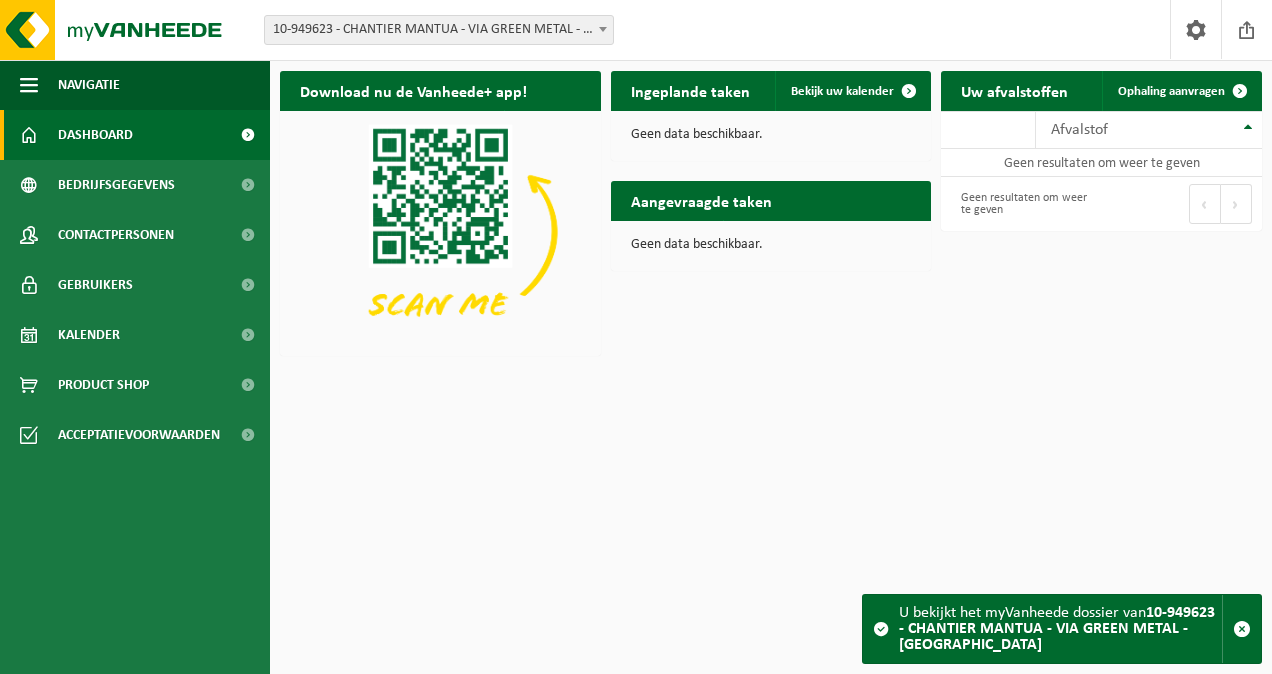 drag, startPoint x: 953, startPoint y: 23, endPoint x: 1119, endPoint y: 18, distance: 166.07529 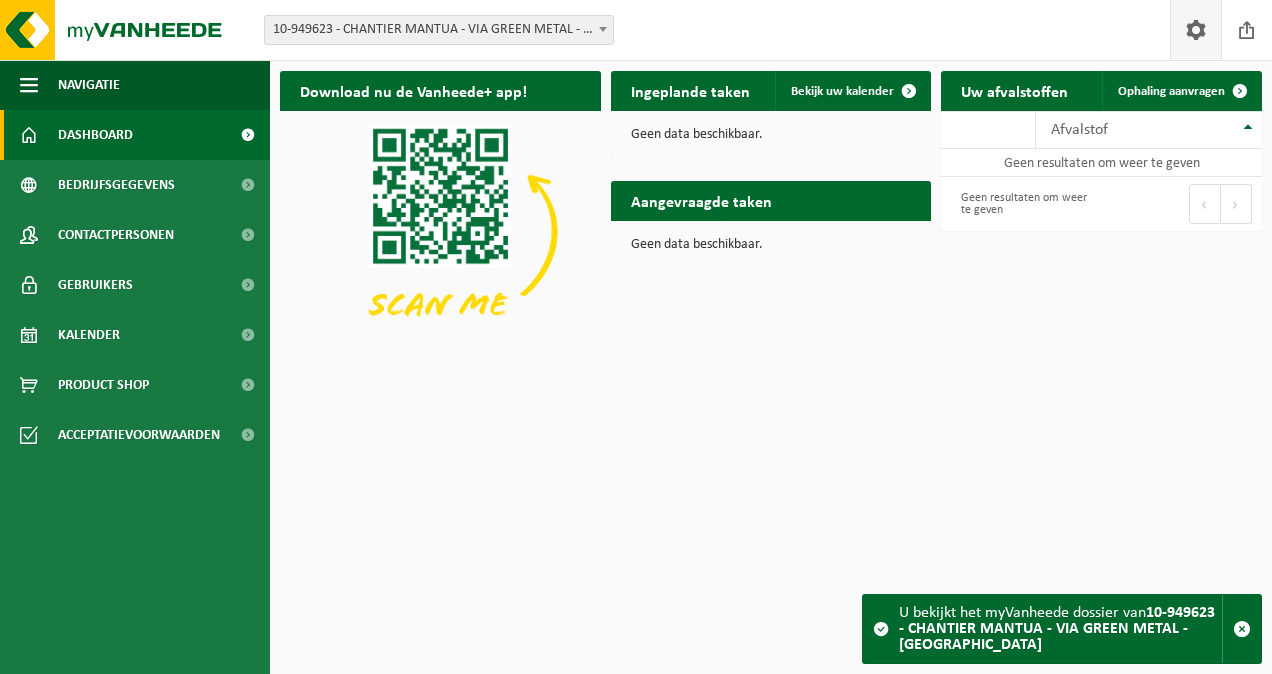 click at bounding box center (1195, 29) 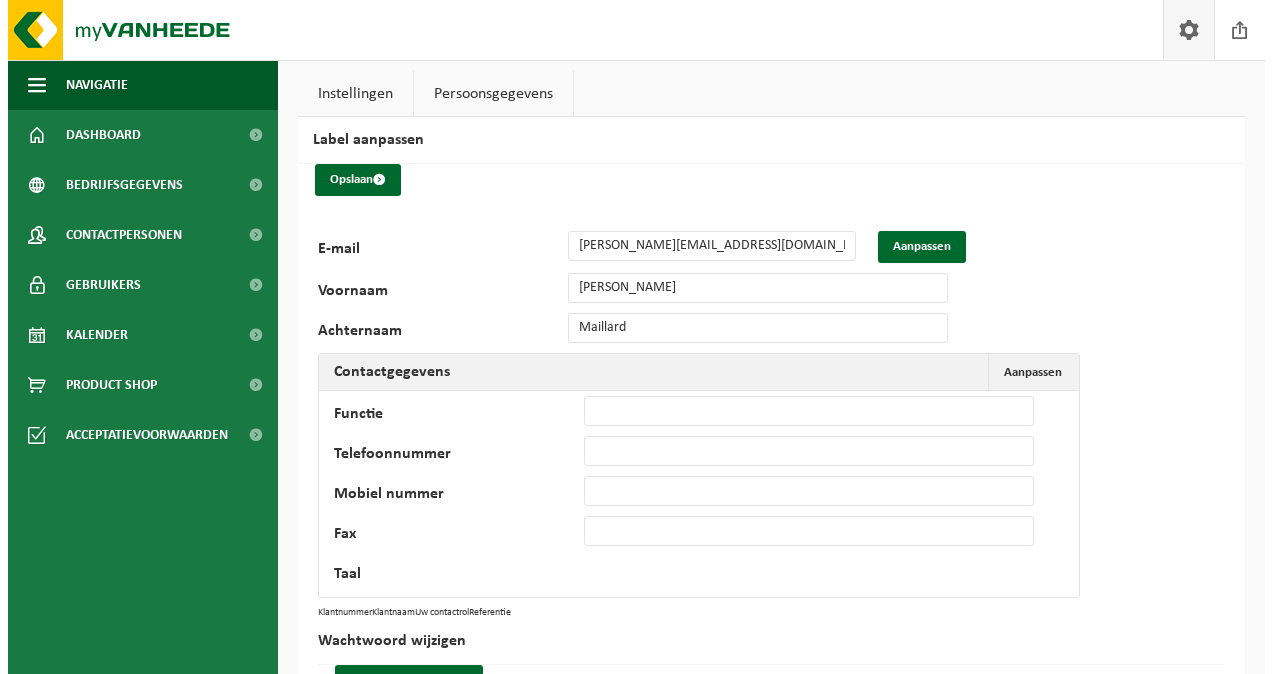 scroll, scrollTop: 0, scrollLeft: 0, axis: both 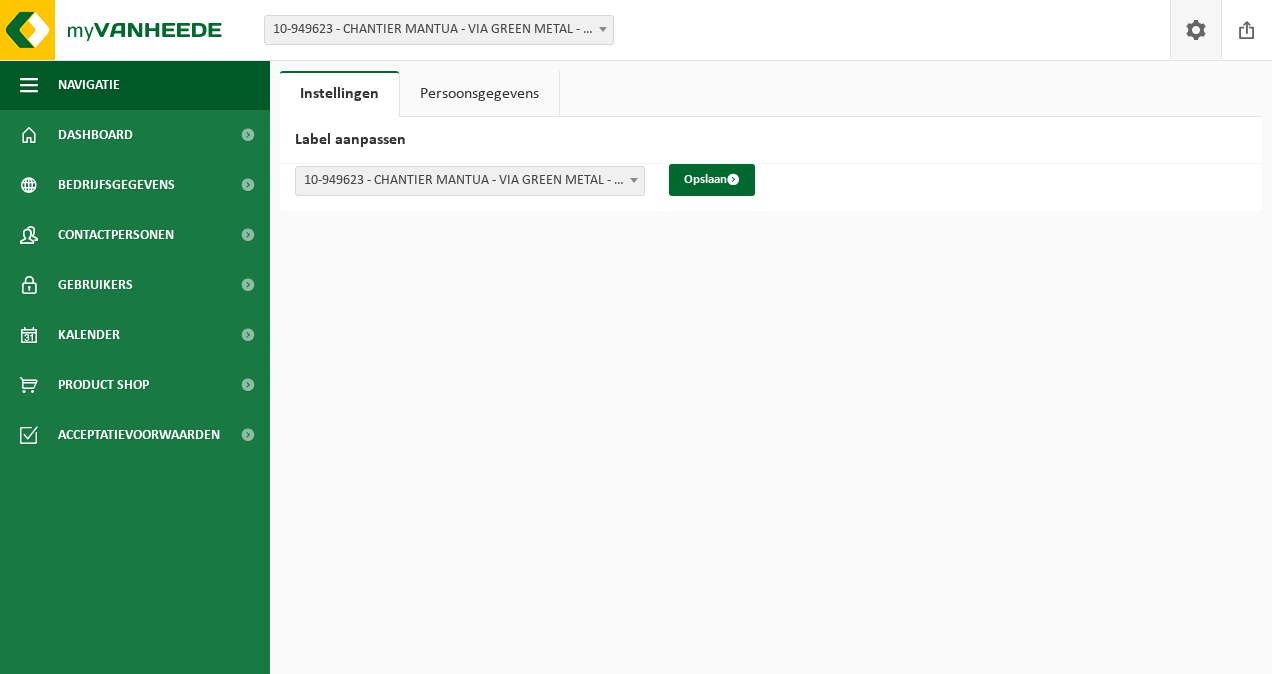click on "Vestiging:       01-065339 - GREEN METALS [GEOGRAPHIC_DATA] SAS - ONNAING 10-949623 - CHANTIER MANTUA - VIA GREEN METAL - CAUDRY 10-982456 - CHANTIER TLSFR - GREEN METAL - ONNAING 10-963677 - CHANTIER TMF OPERATING VALGLASS - GREEN METAL - ONNAING 10-813801 - SIMASTOCK BREBIERES - BREBIERES 10-913695 - SITE SOMAIN - GREEN METALS - SOMAIN 10-816313 - TMF - ONNAING 10-919445 - TMMF - POUR GREEN METALS [GEOGRAPHIC_DATA] - ONNAING   10-949623 - CHANTIER MANTUA - VIA GREEN METAL - CAUDRY          Welkom  [PERSON_NAME]" at bounding box center [636, 30] 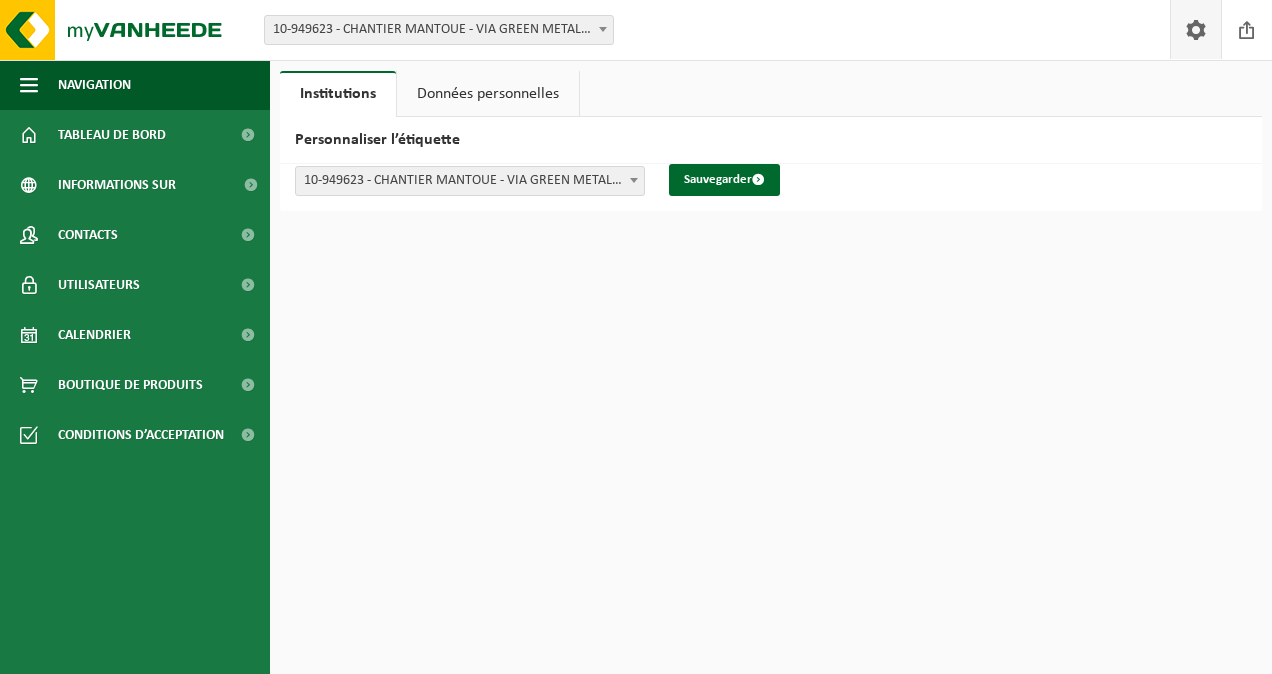 click on "Données personnelles" at bounding box center (488, 94) 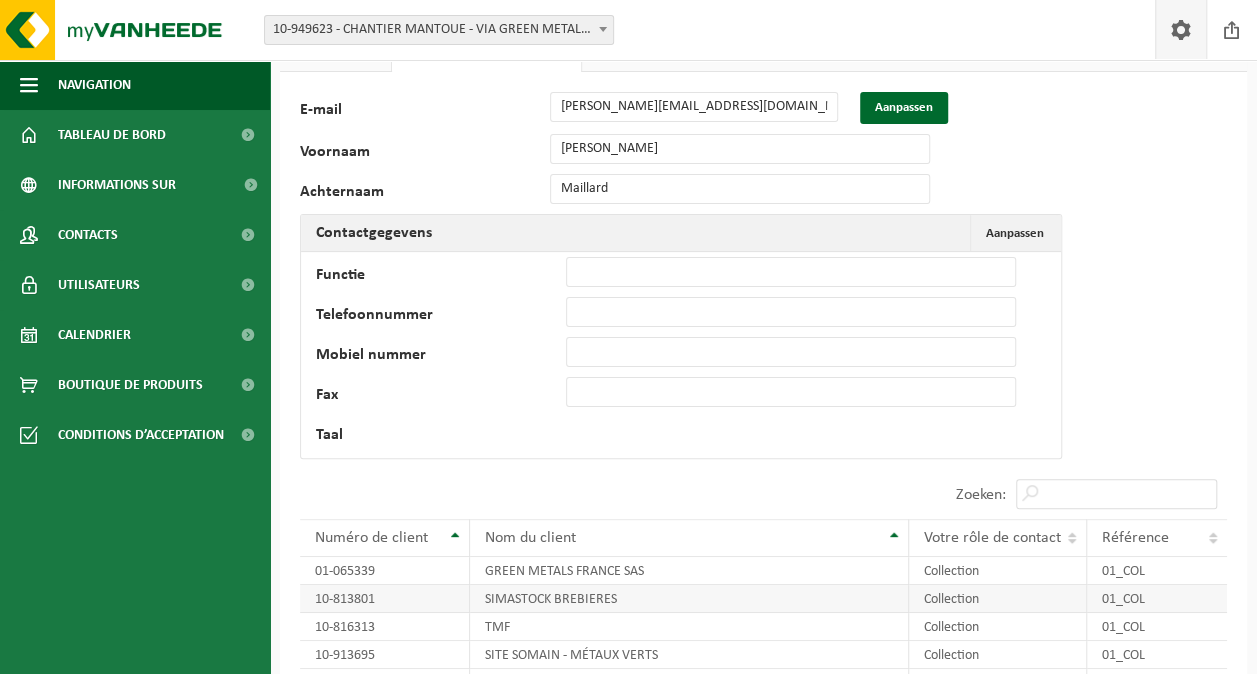 scroll, scrollTop: 0, scrollLeft: 0, axis: both 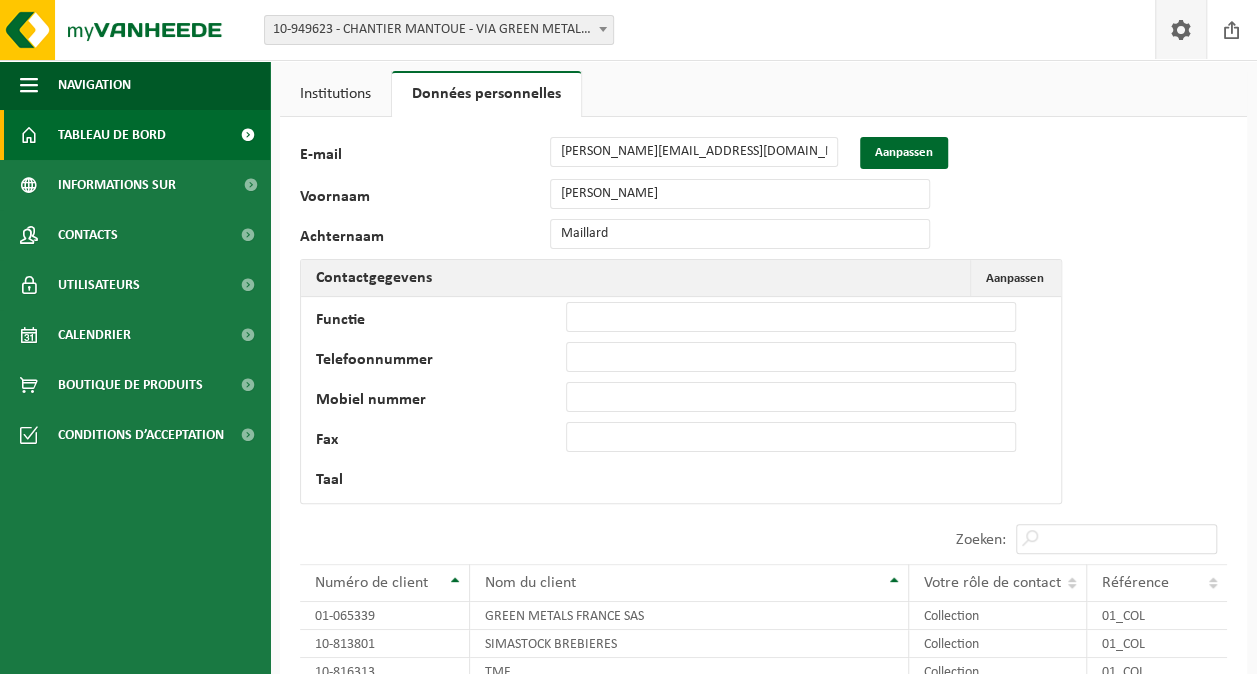 click on "Tableau de bord" at bounding box center [112, 135] 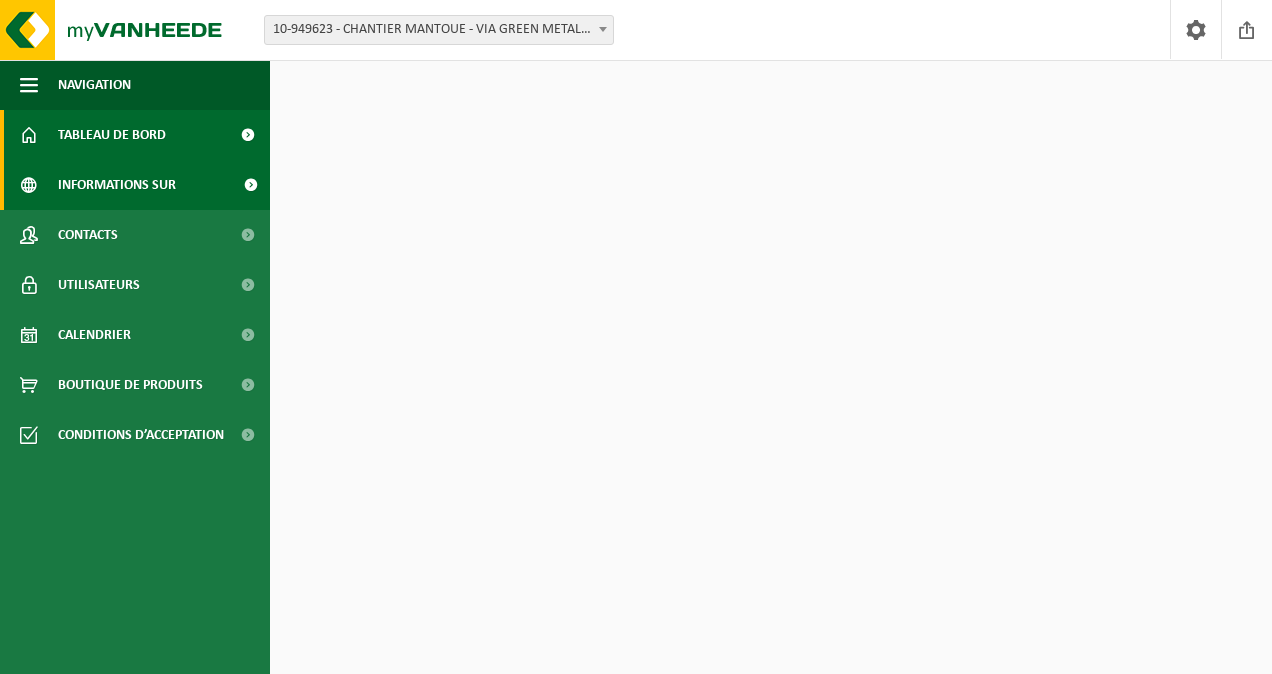 scroll, scrollTop: 0, scrollLeft: 0, axis: both 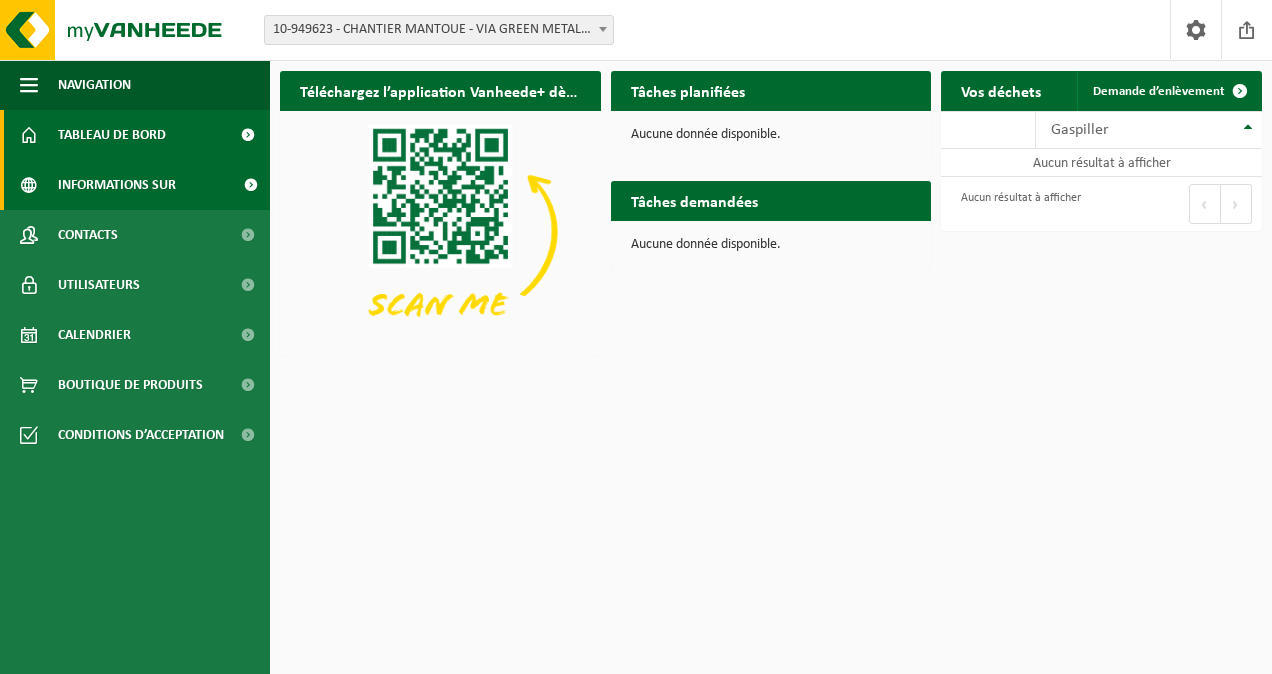 click on "Informations sur l’entreprise" at bounding box center (144, 185) 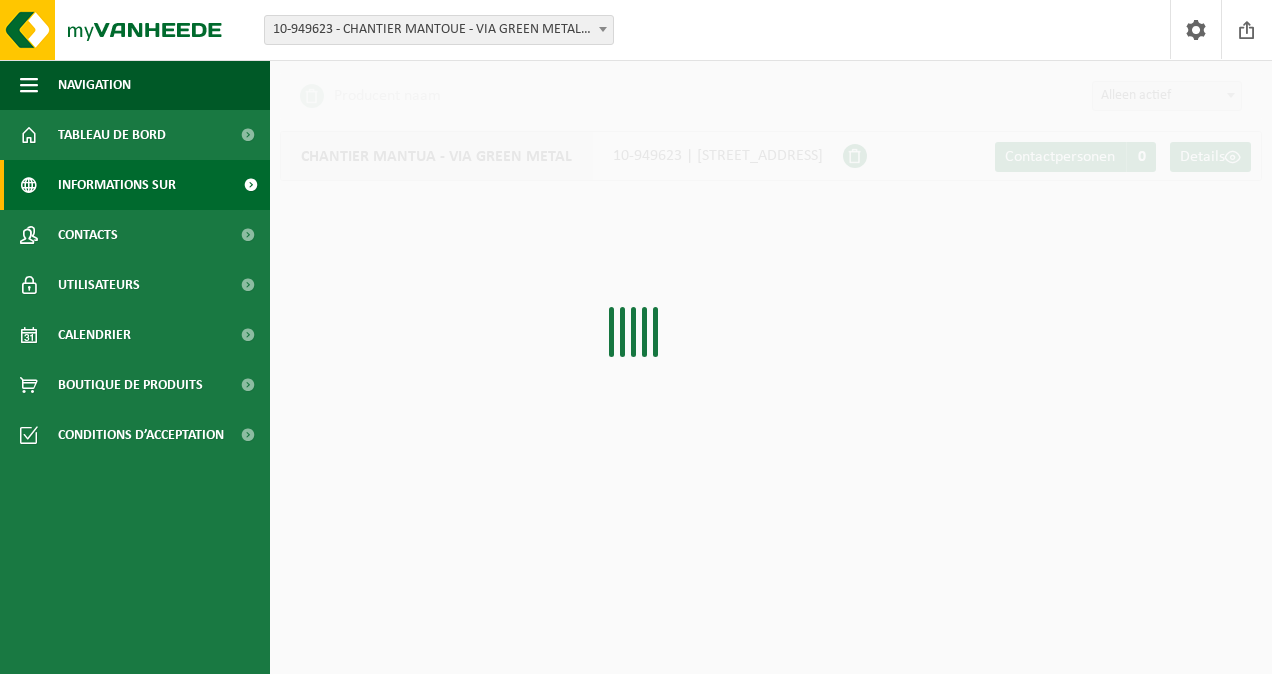 scroll, scrollTop: 0, scrollLeft: 0, axis: both 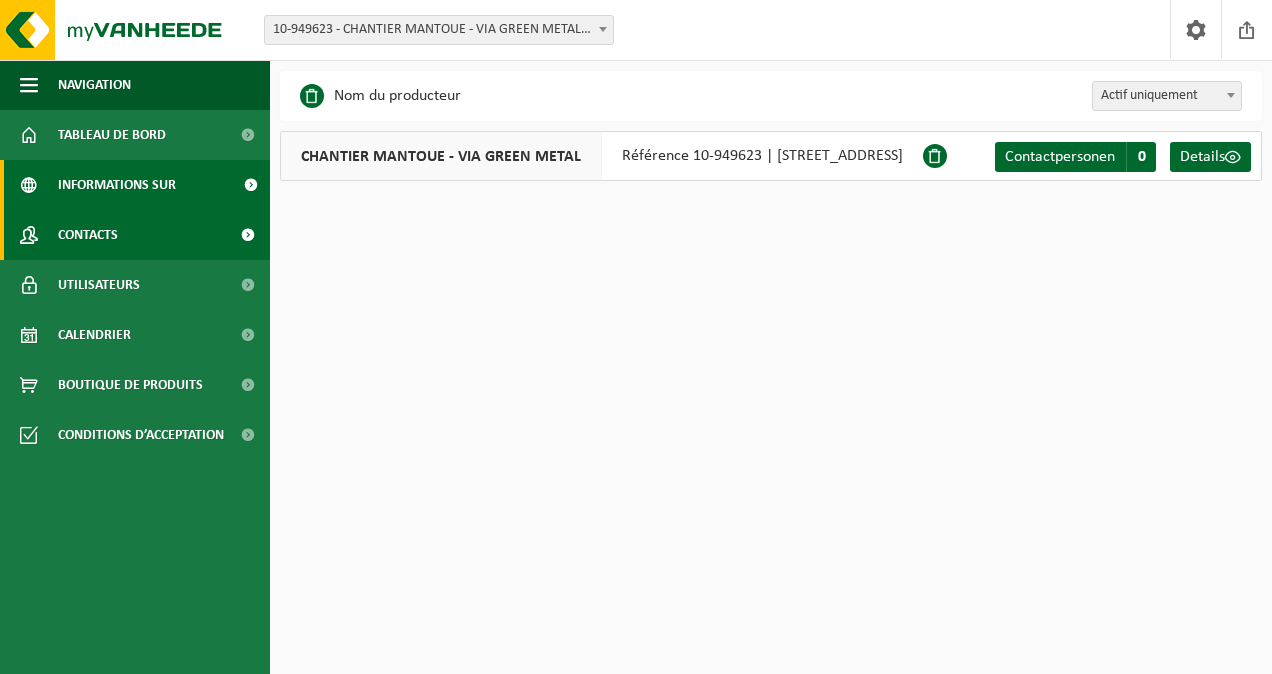 click on "Contacts" at bounding box center [135, 235] 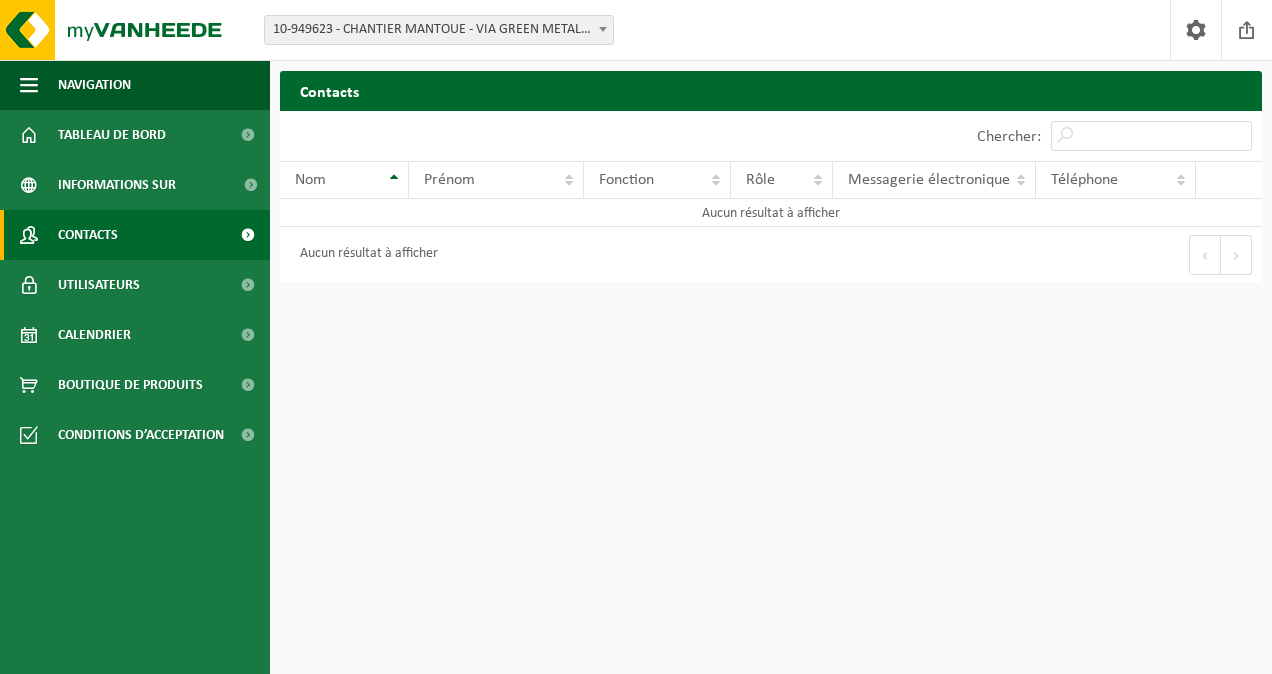 scroll, scrollTop: 0, scrollLeft: 0, axis: both 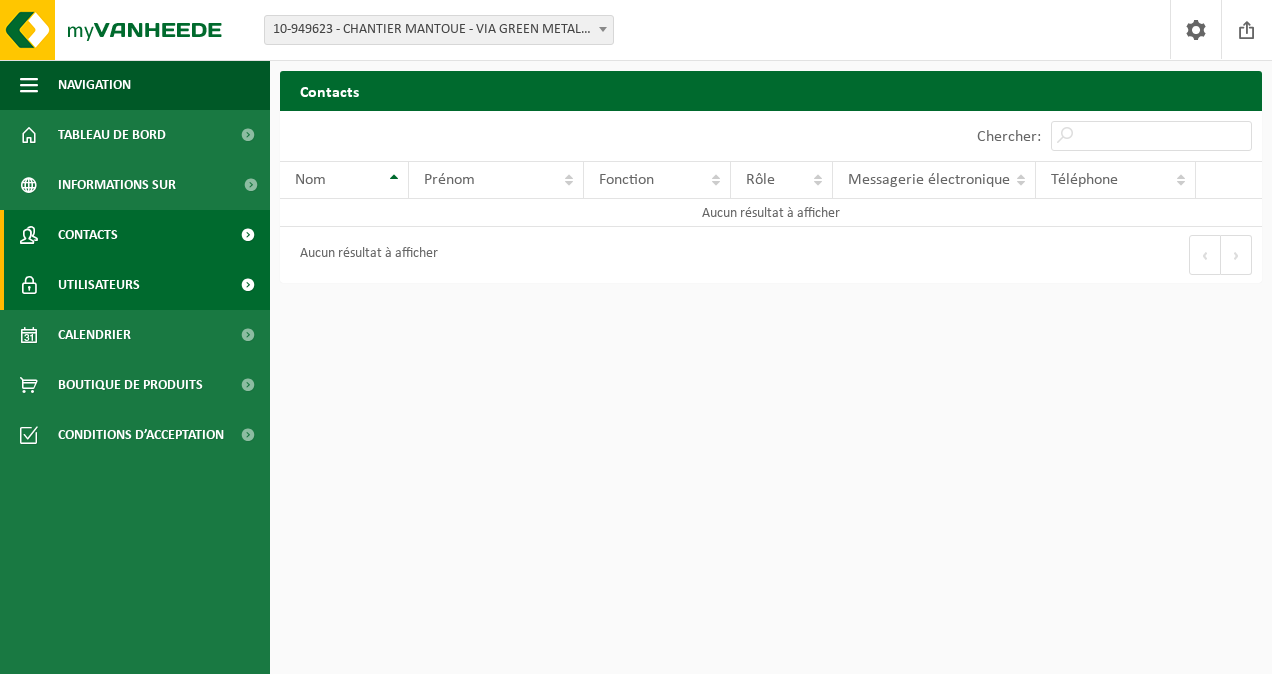 click on "Utilisateurs" at bounding box center (99, 285) 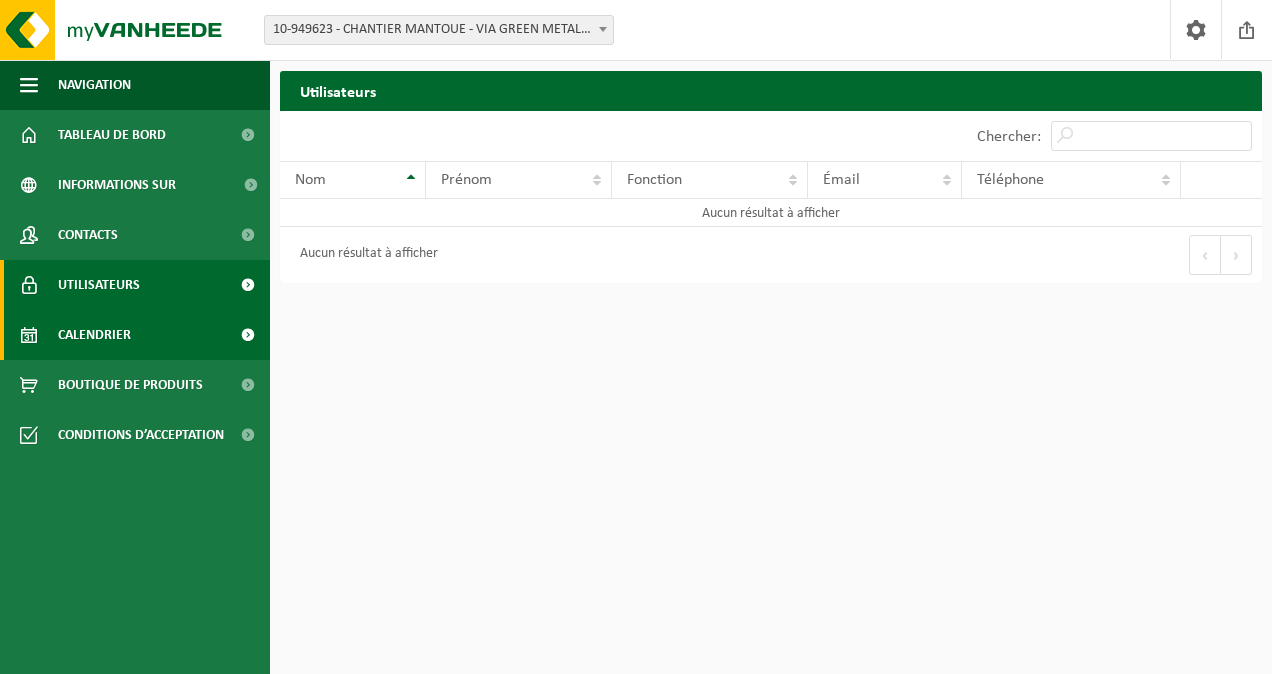 scroll, scrollTop: 0, scrollLeft: 0, axis: both 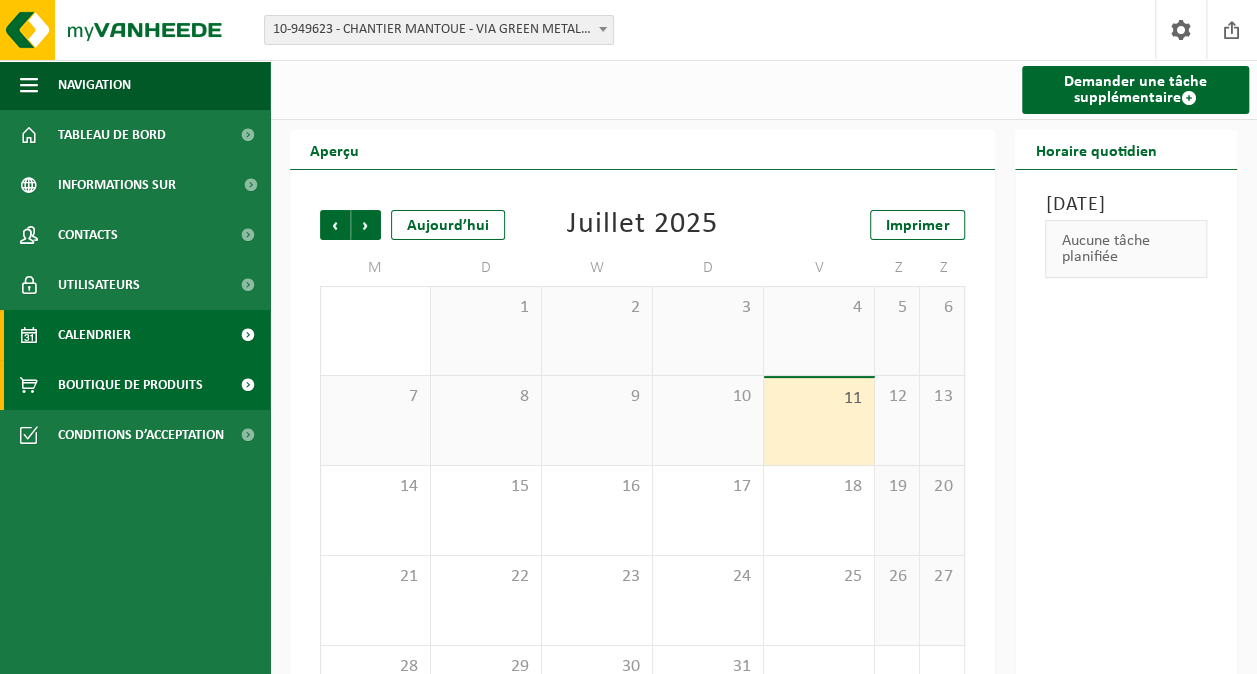 click on "Boutique de produits" at bounding box center [130, 385] 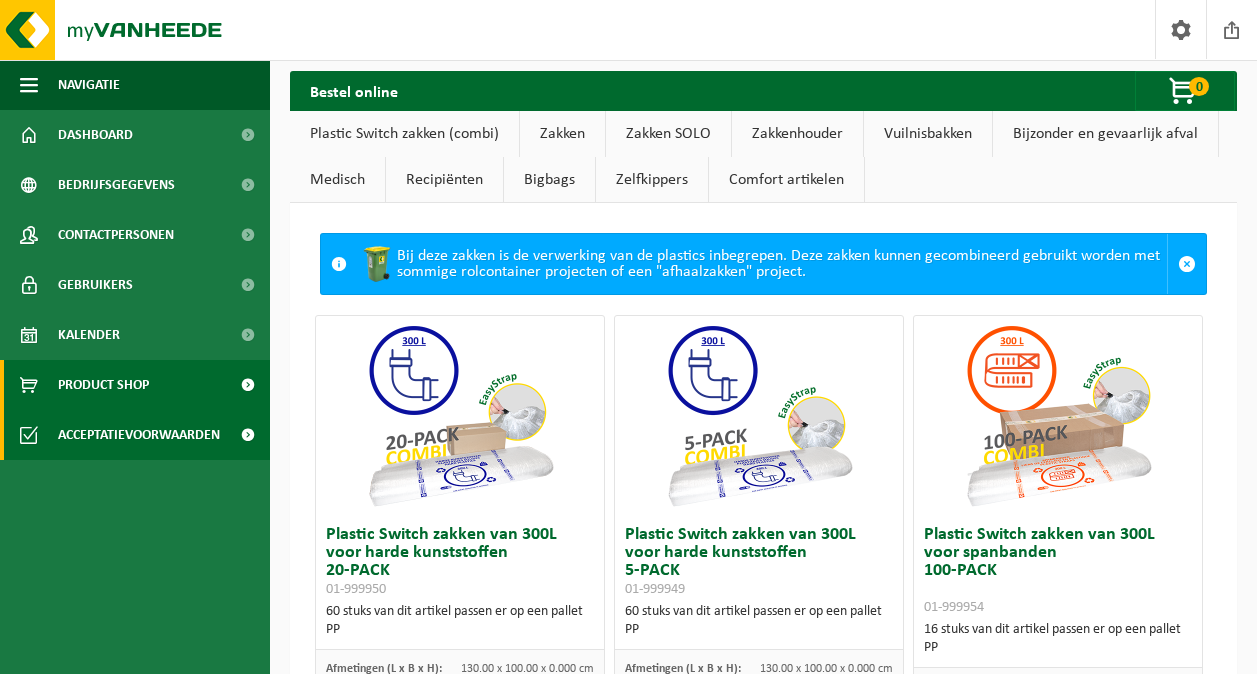 scroll, scrollTop: 0, scrollLeft: 0, axis: both 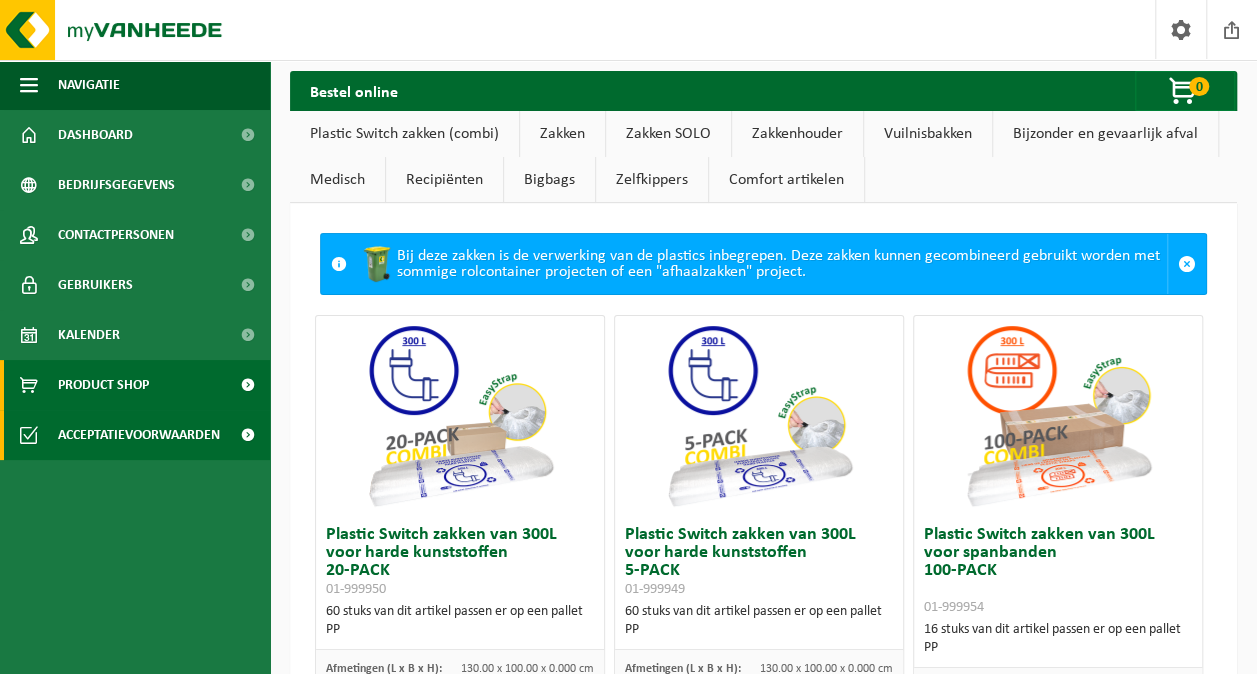 click on "Acceptatievoorwaarden" at bounding box center (139, 435) 